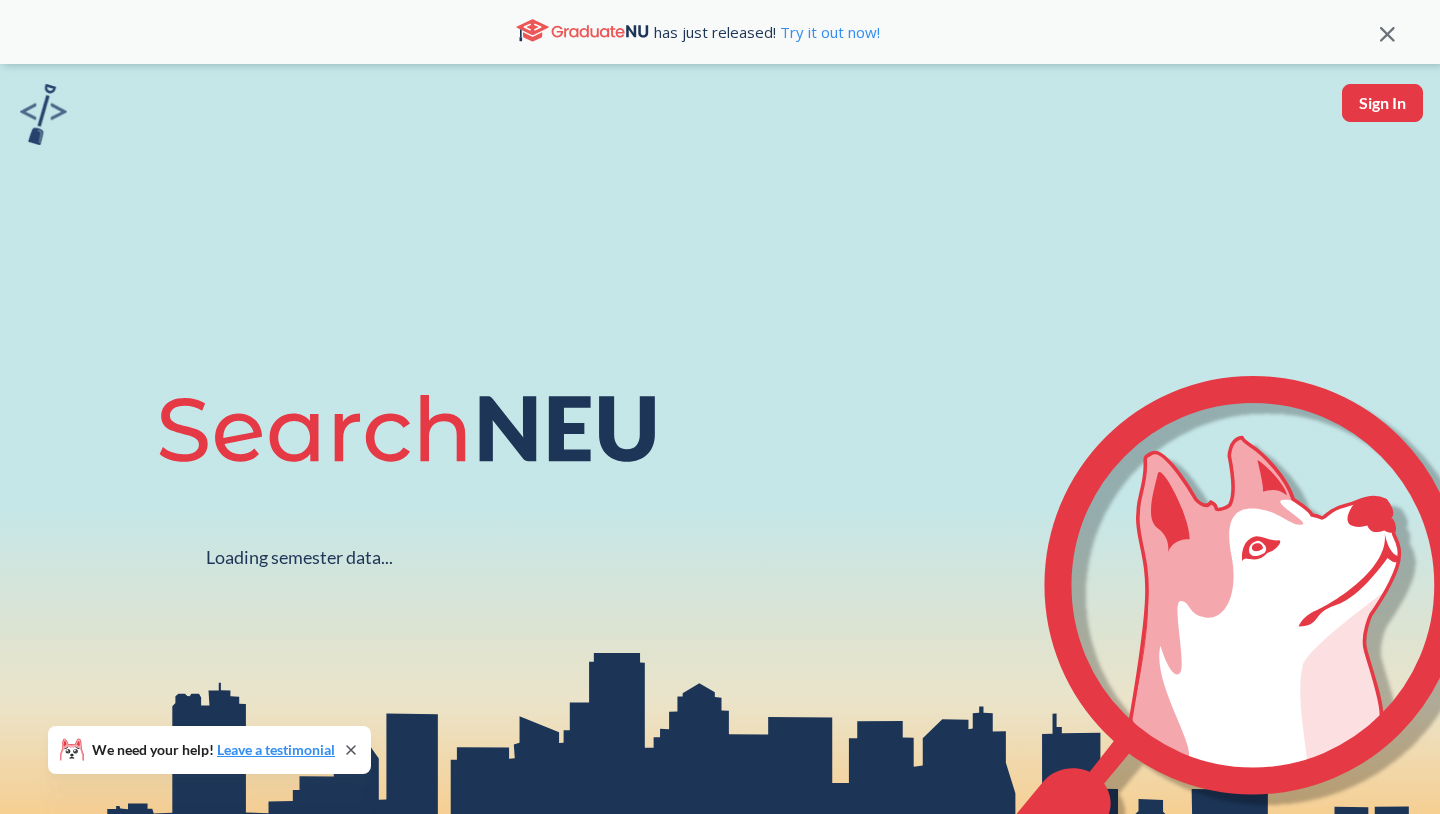 scroll, scrollTop: 0, scrollLeft: 0, axis: both 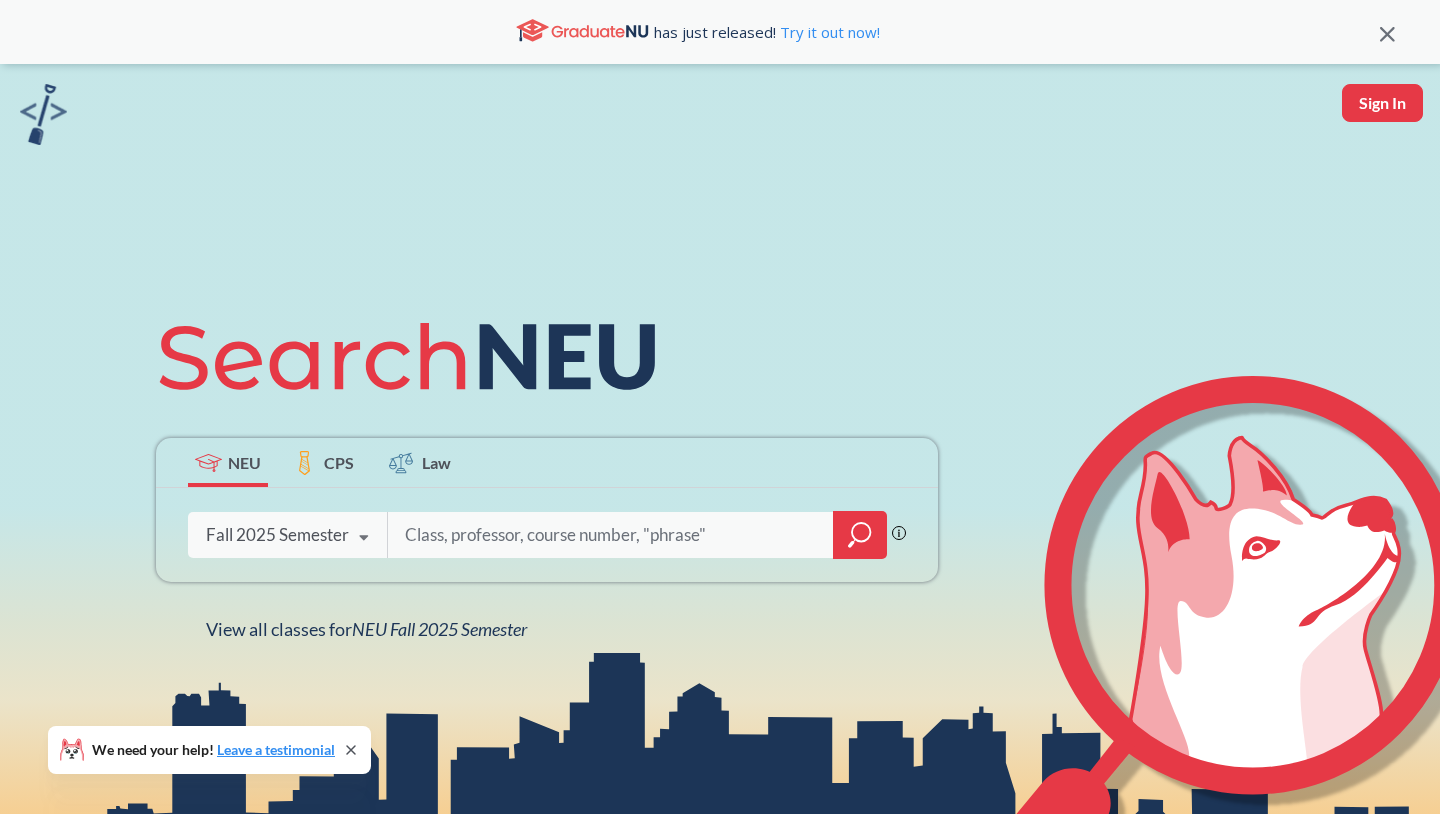click at bounding box center [611, 535] 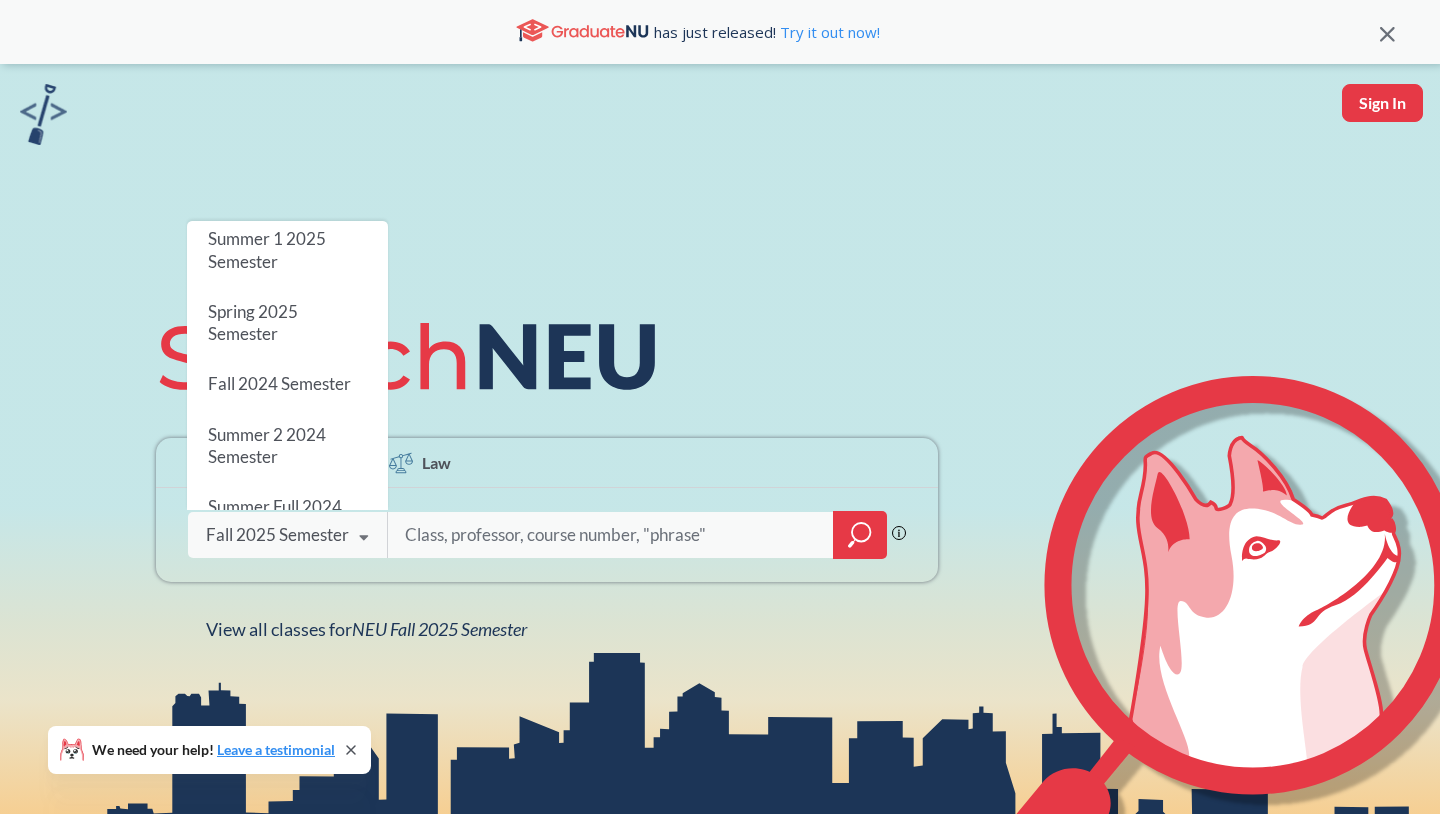 scroll, scrollTop: 242, scrollLeft: 0, axis: vertical 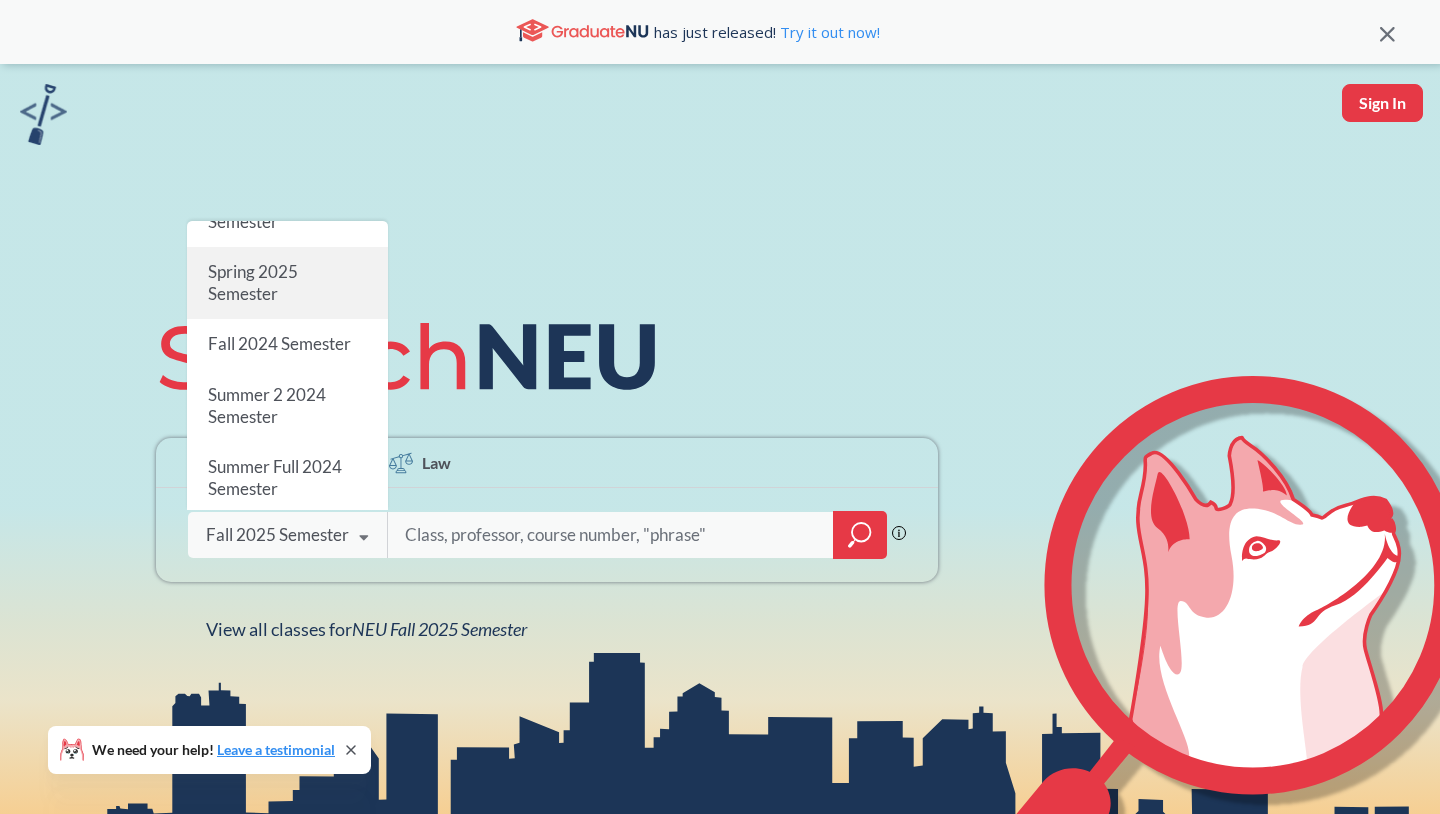 click on "Spring 2025 Semester" at bounding box center (253, 282) 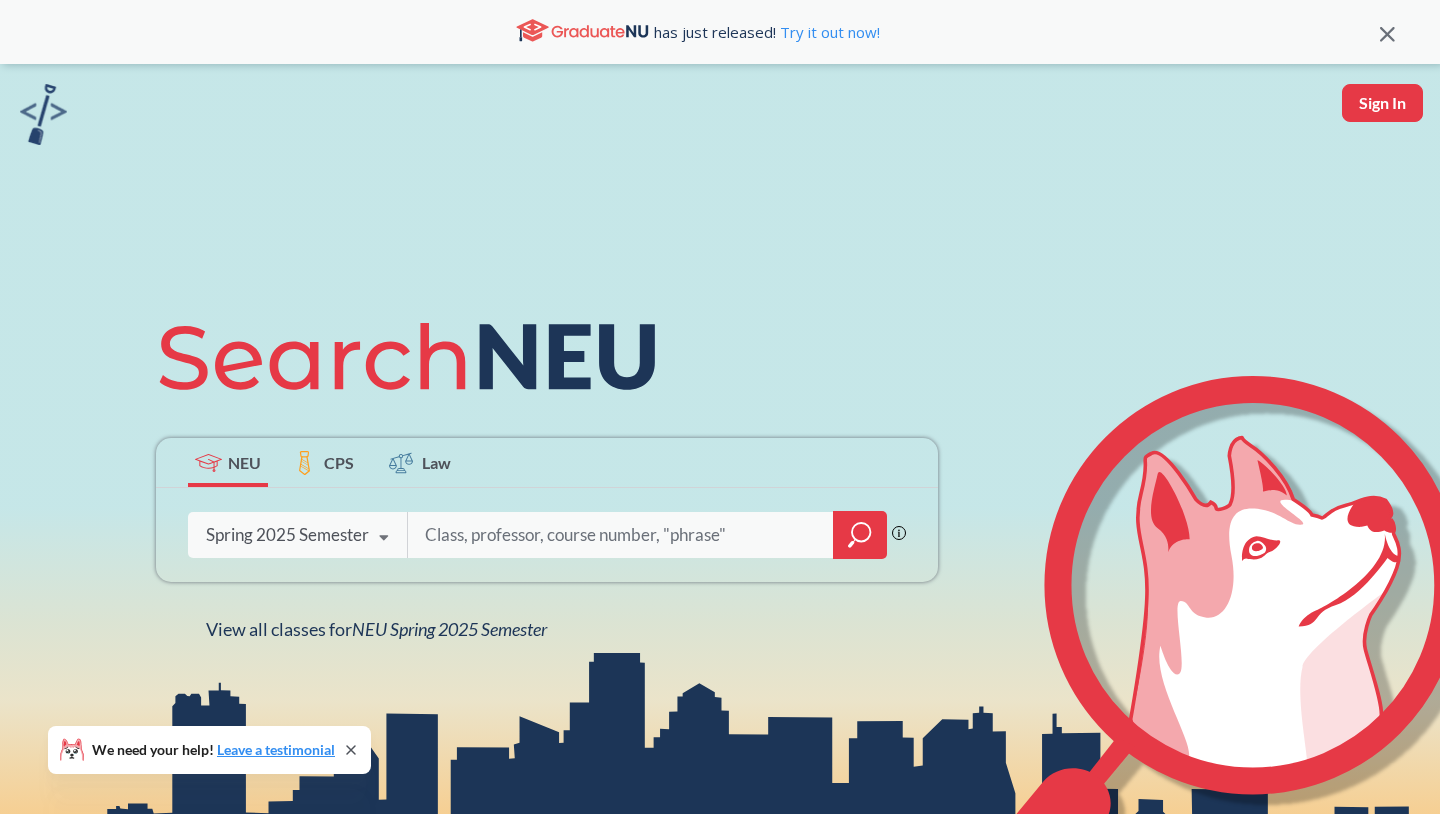 click at bounding box center (621, 535) 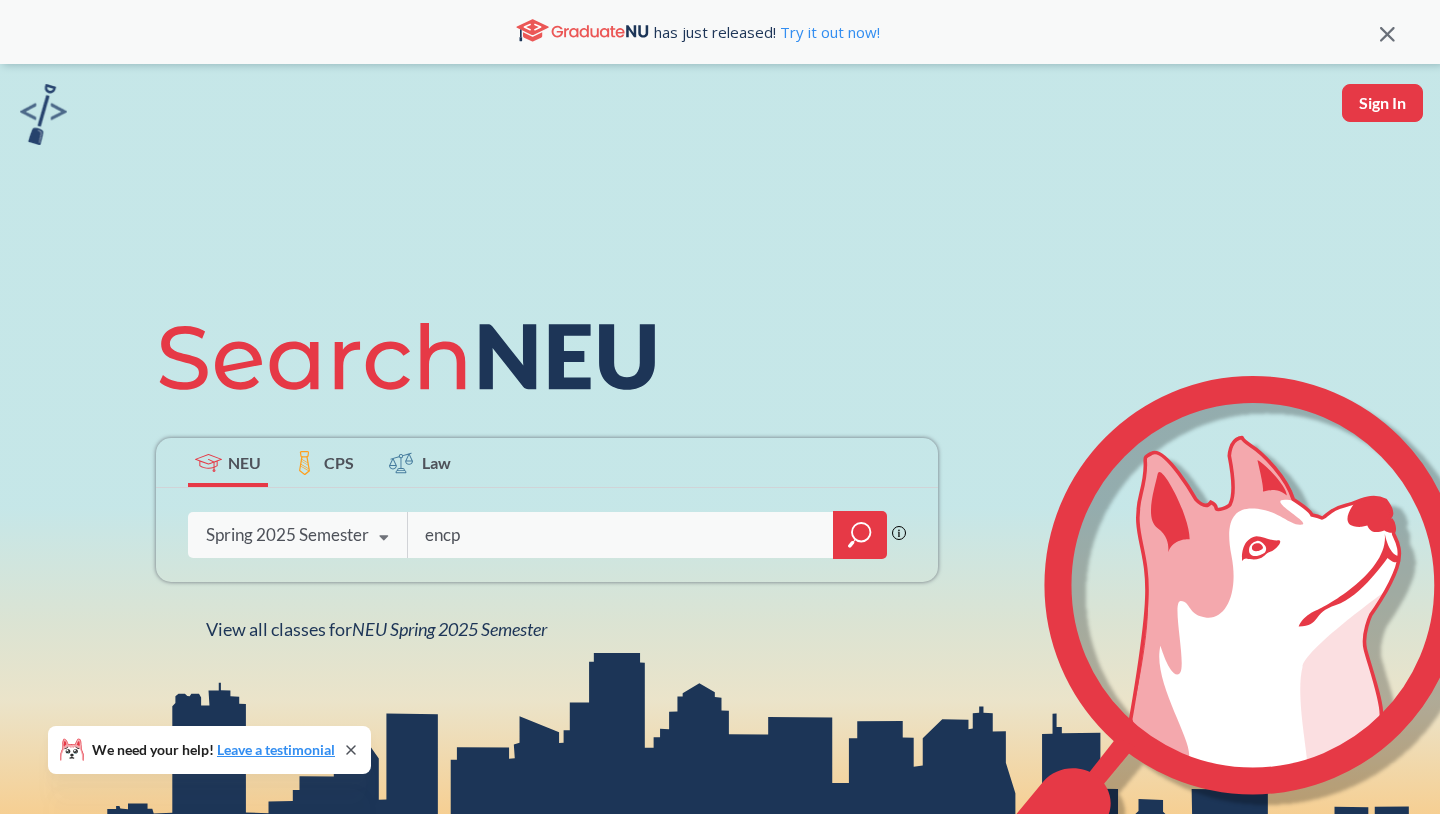 type on "encp" 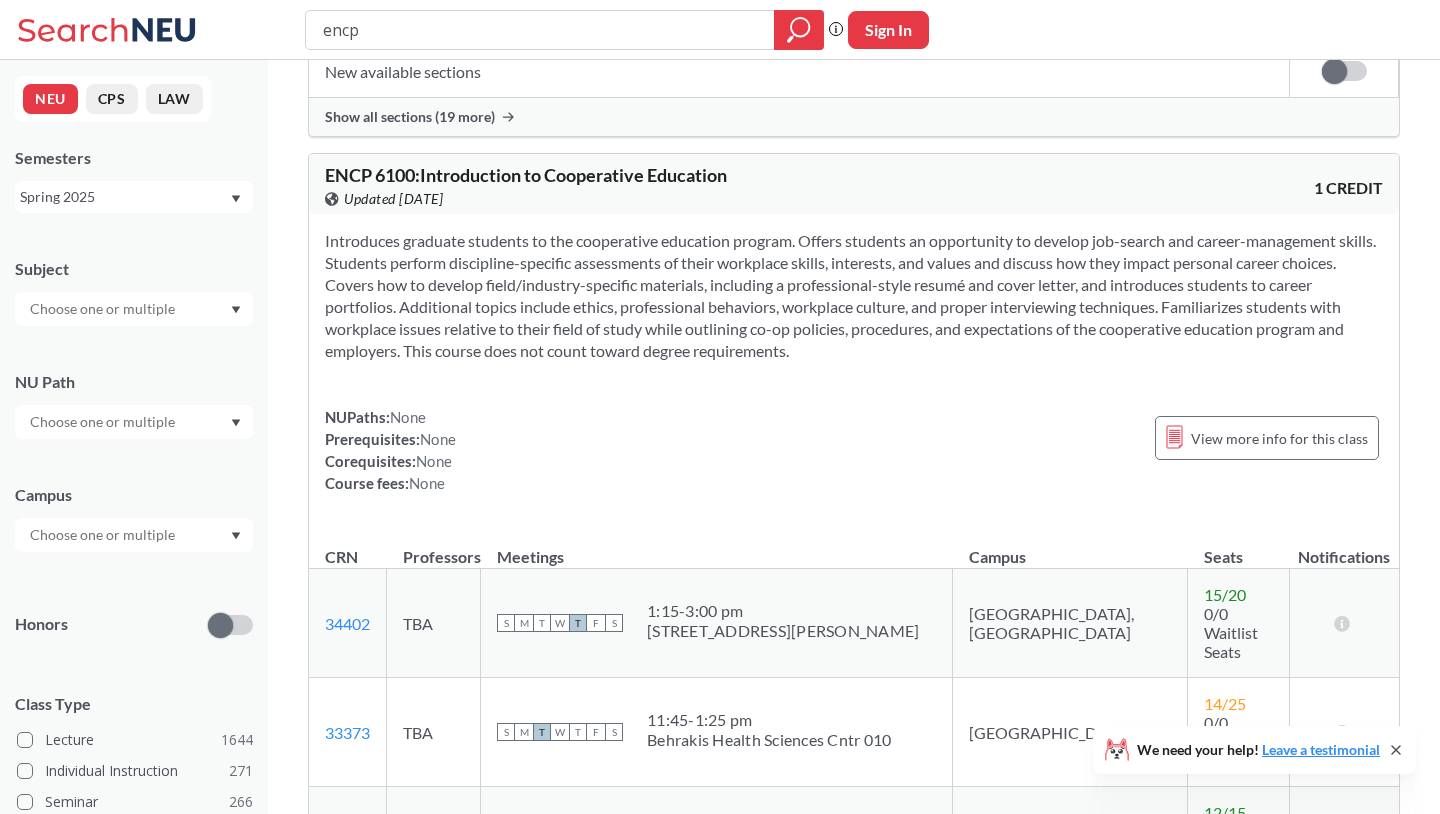 scroll, scrollTop: 1395, scrollLeft: 0, axis: vertical 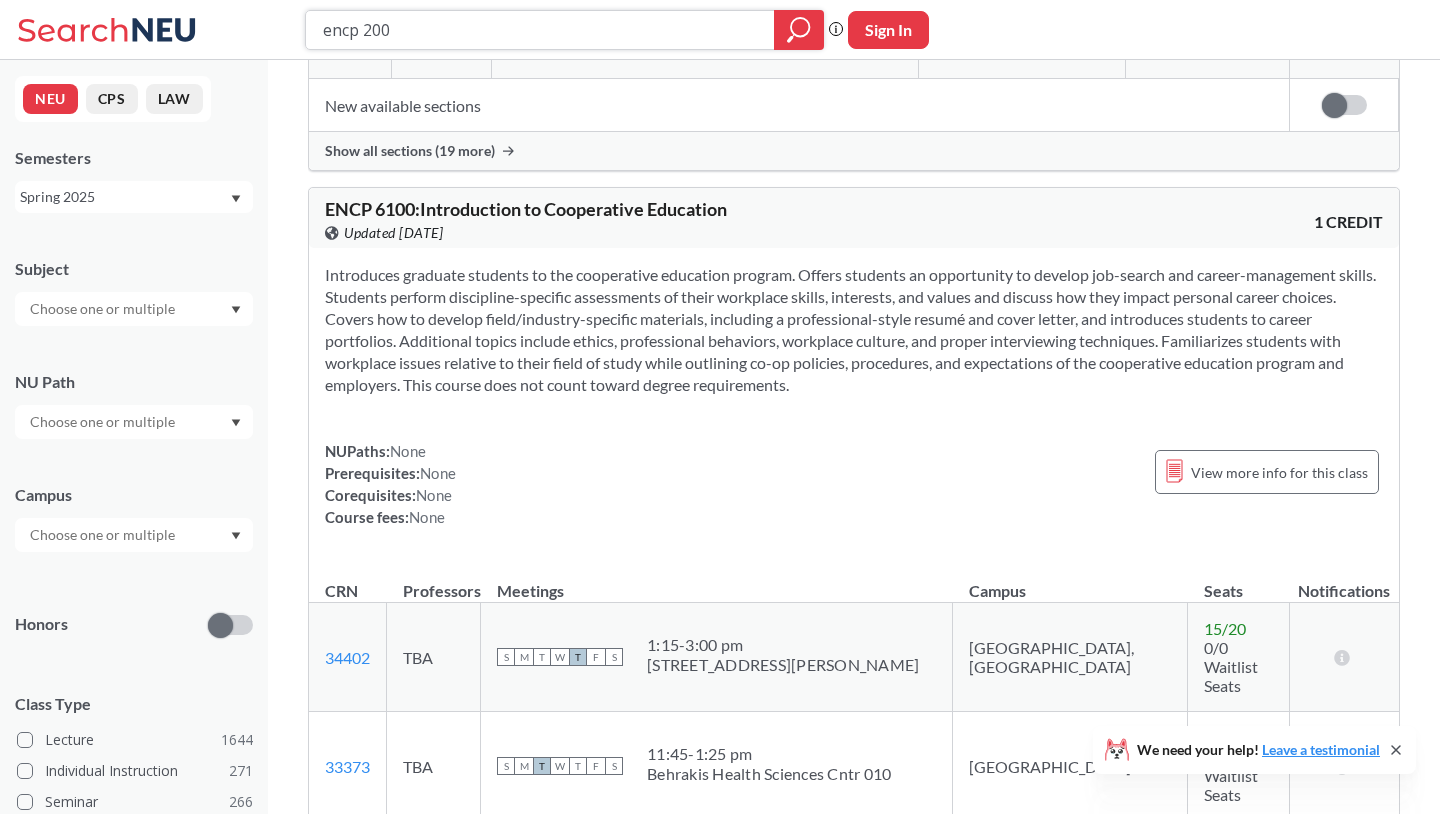 type on "encp 2000" 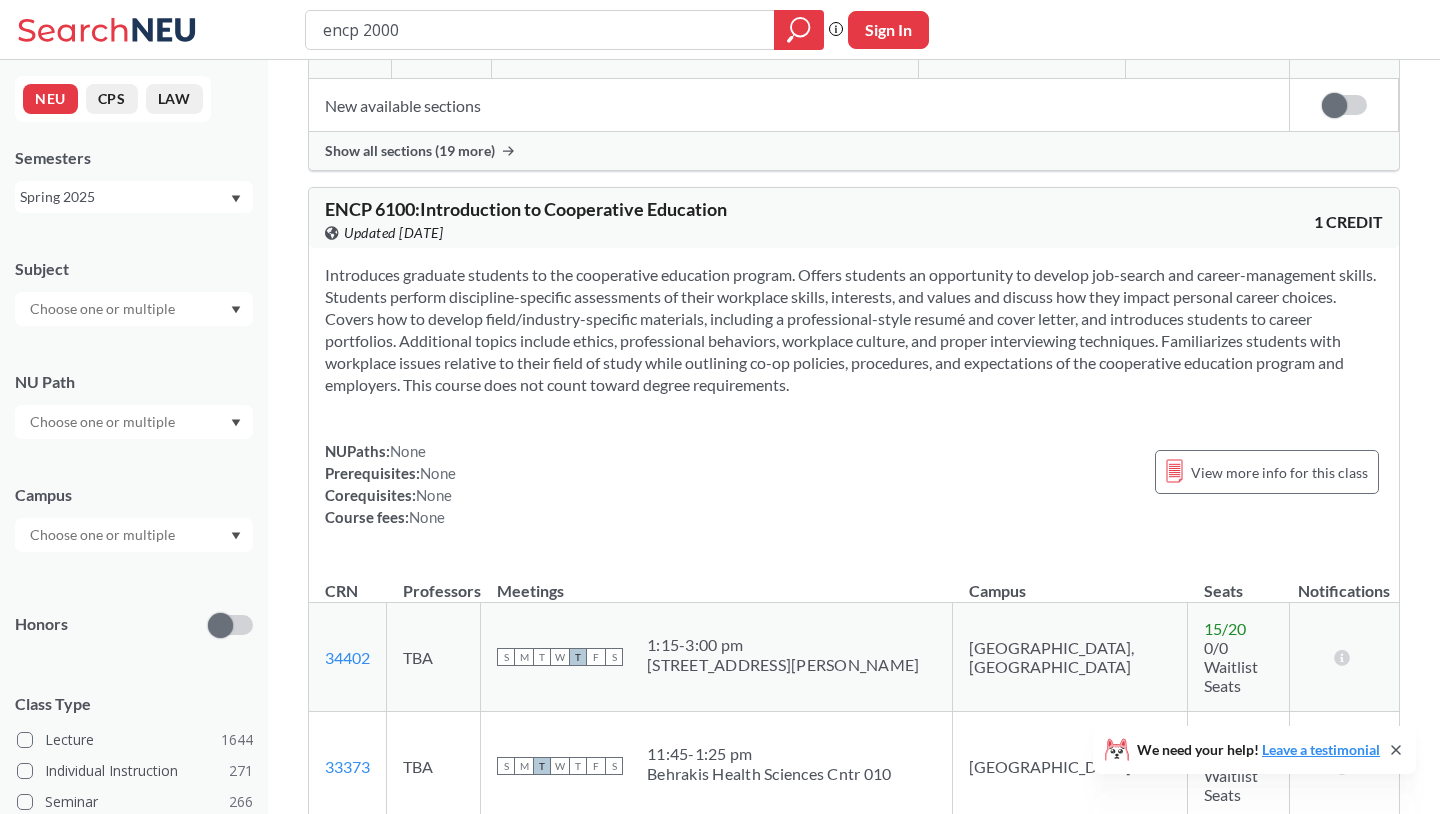 scroll, scrollTop: 0, scrollLeft: 0, axis: both 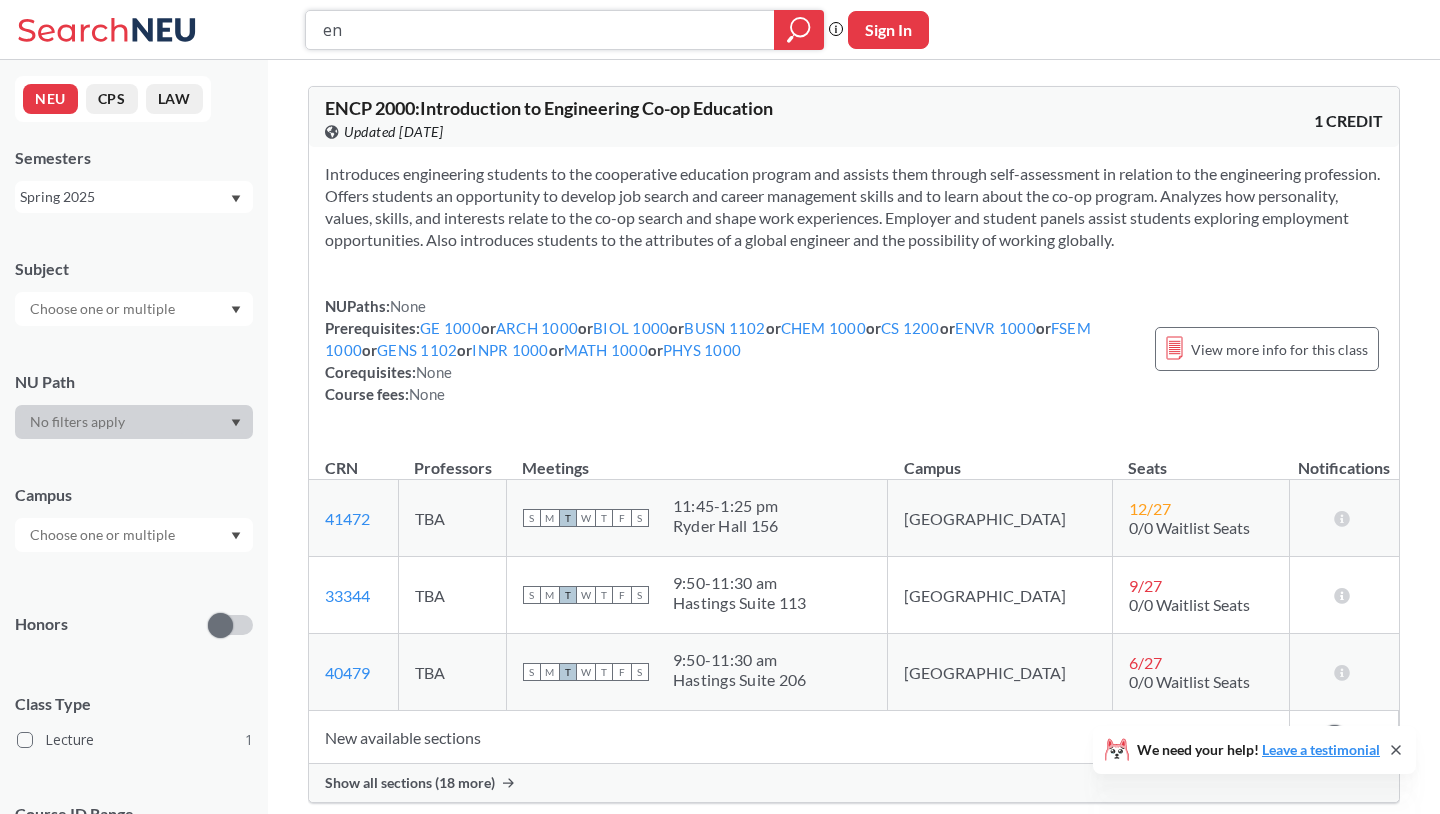 type on "e" 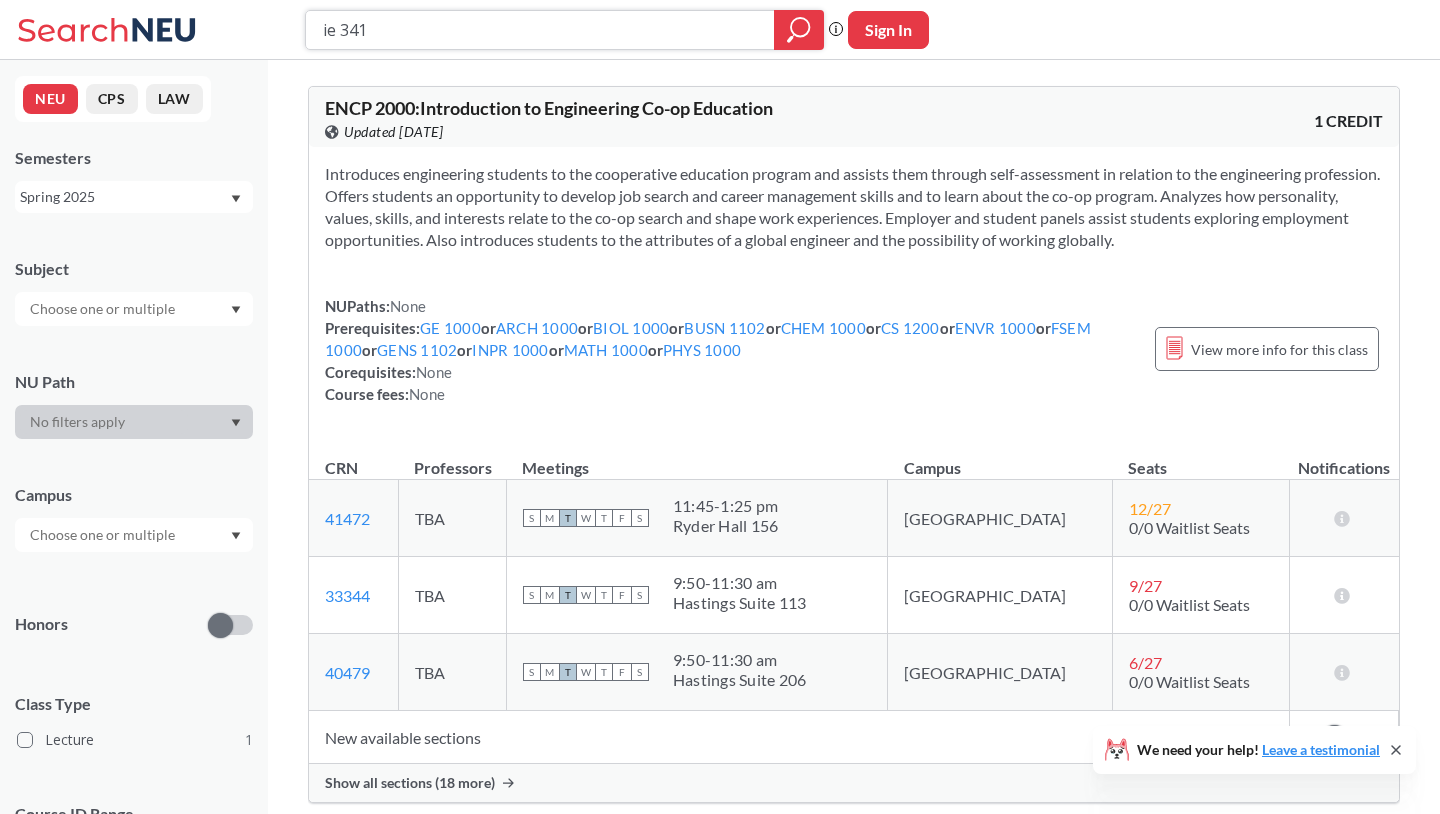 type on "ie 3412" 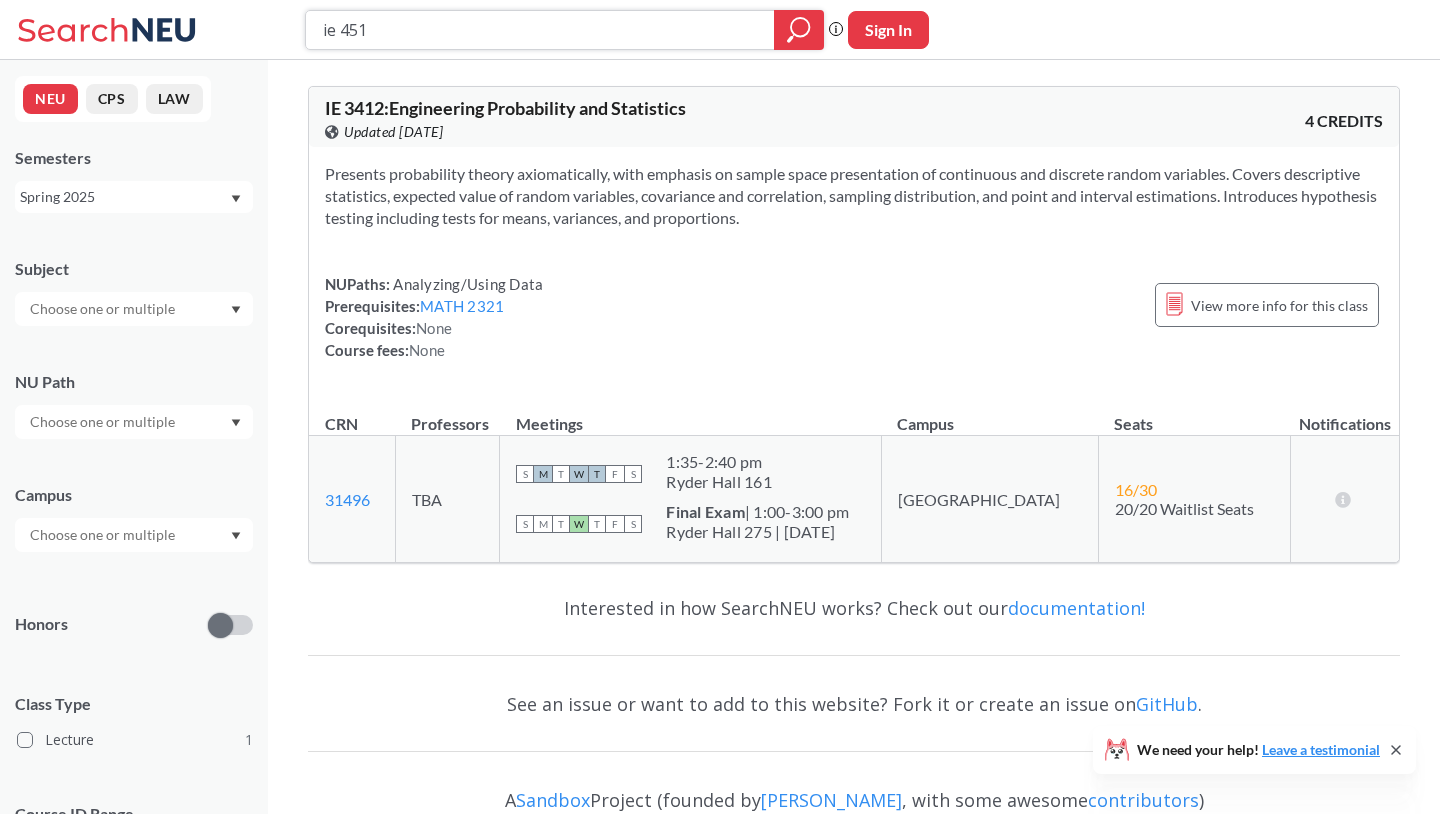 type on "ie 4512" 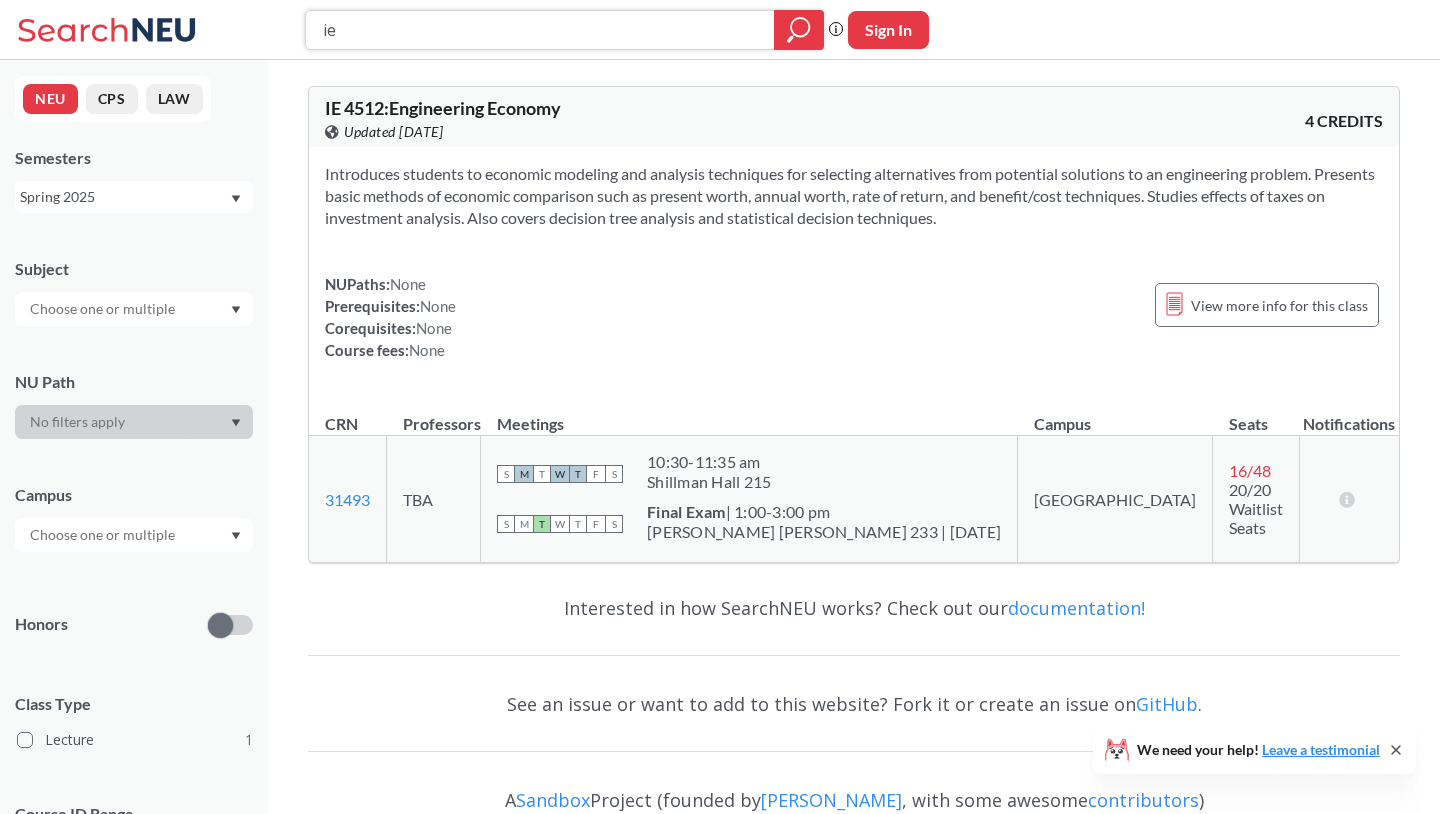 type on "i" 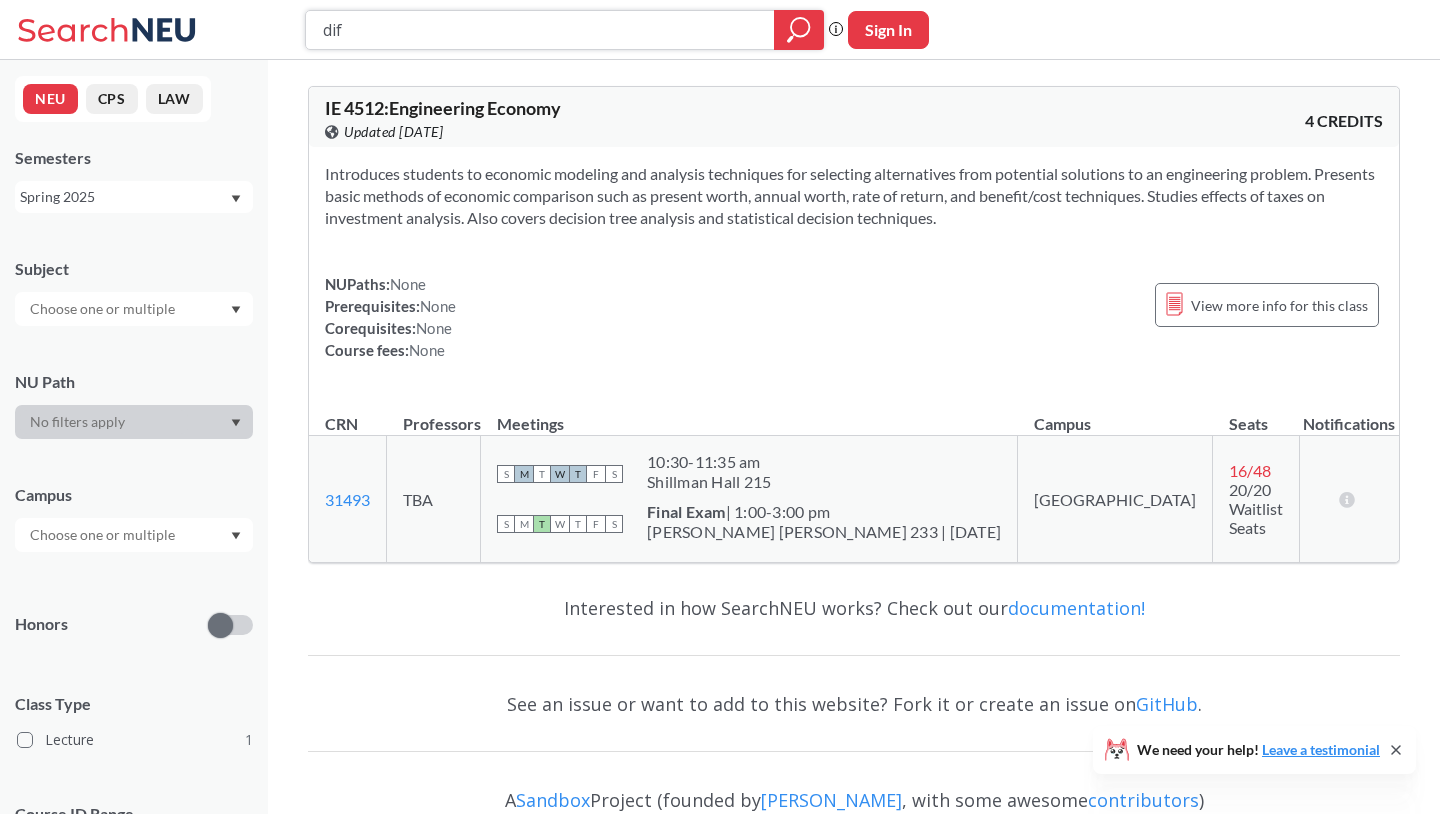 type on "diff" 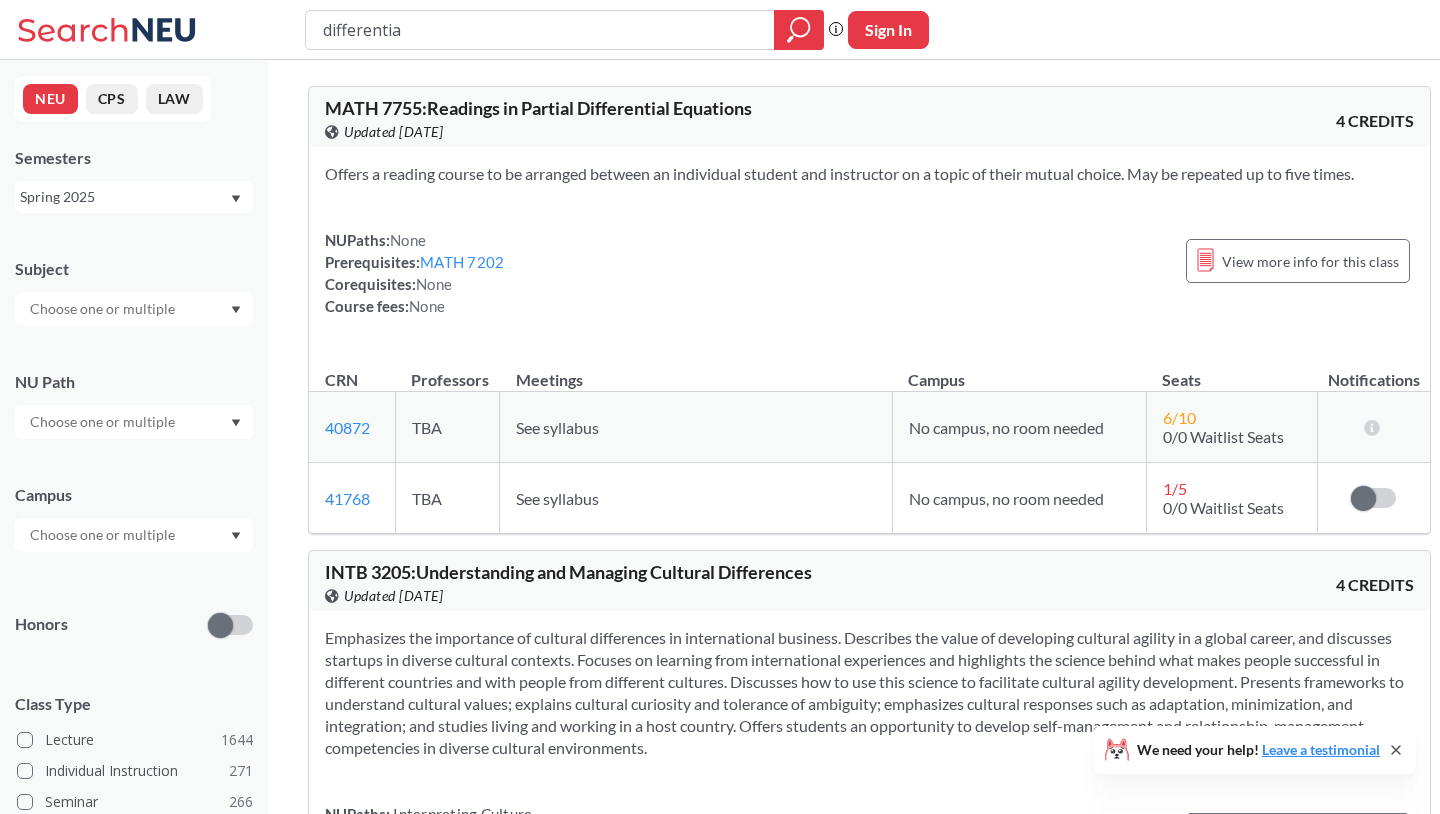 type on "differential" 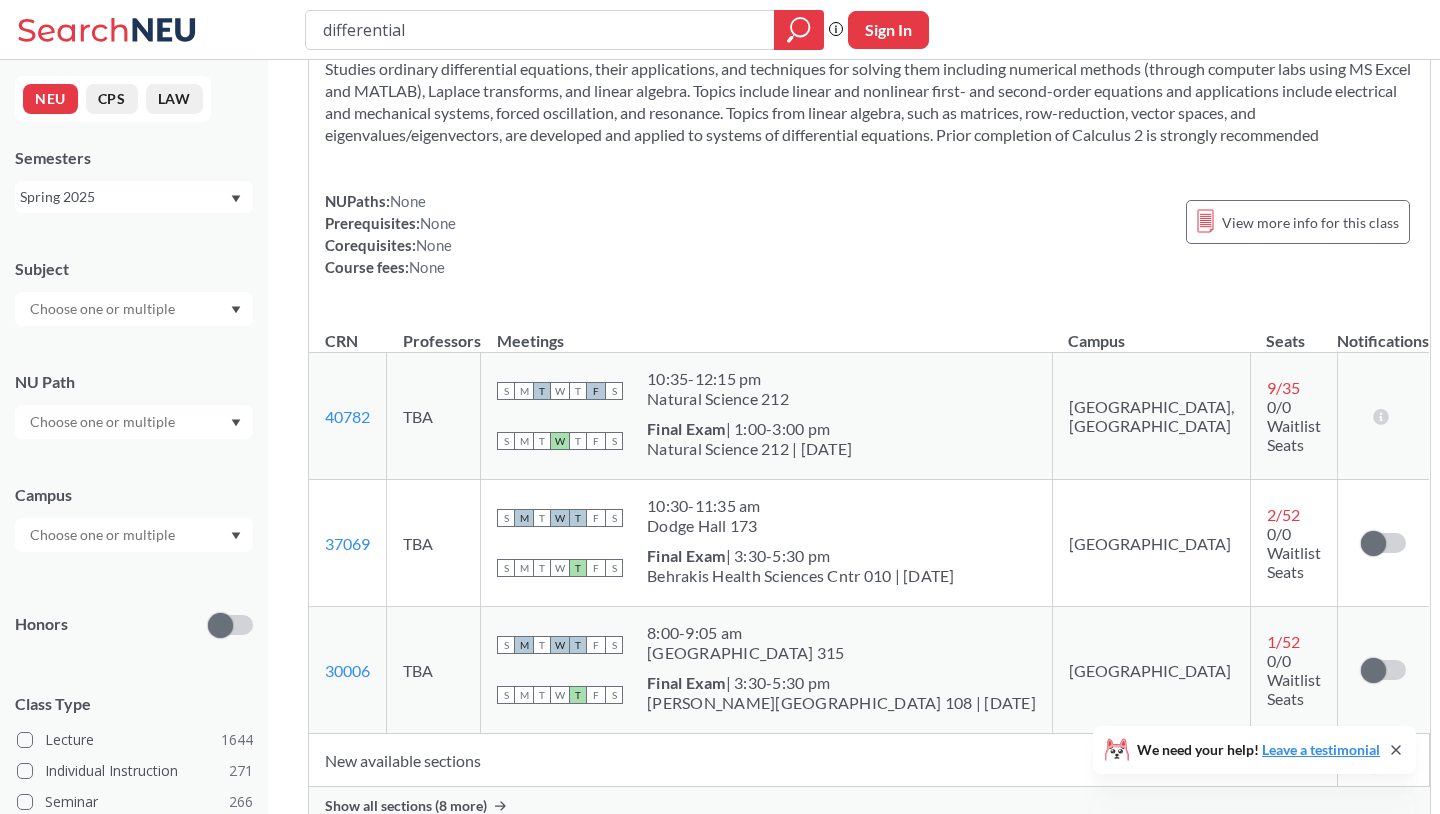 scroll, scrollTop: 592, scrollLeft: 0, axis: vertical 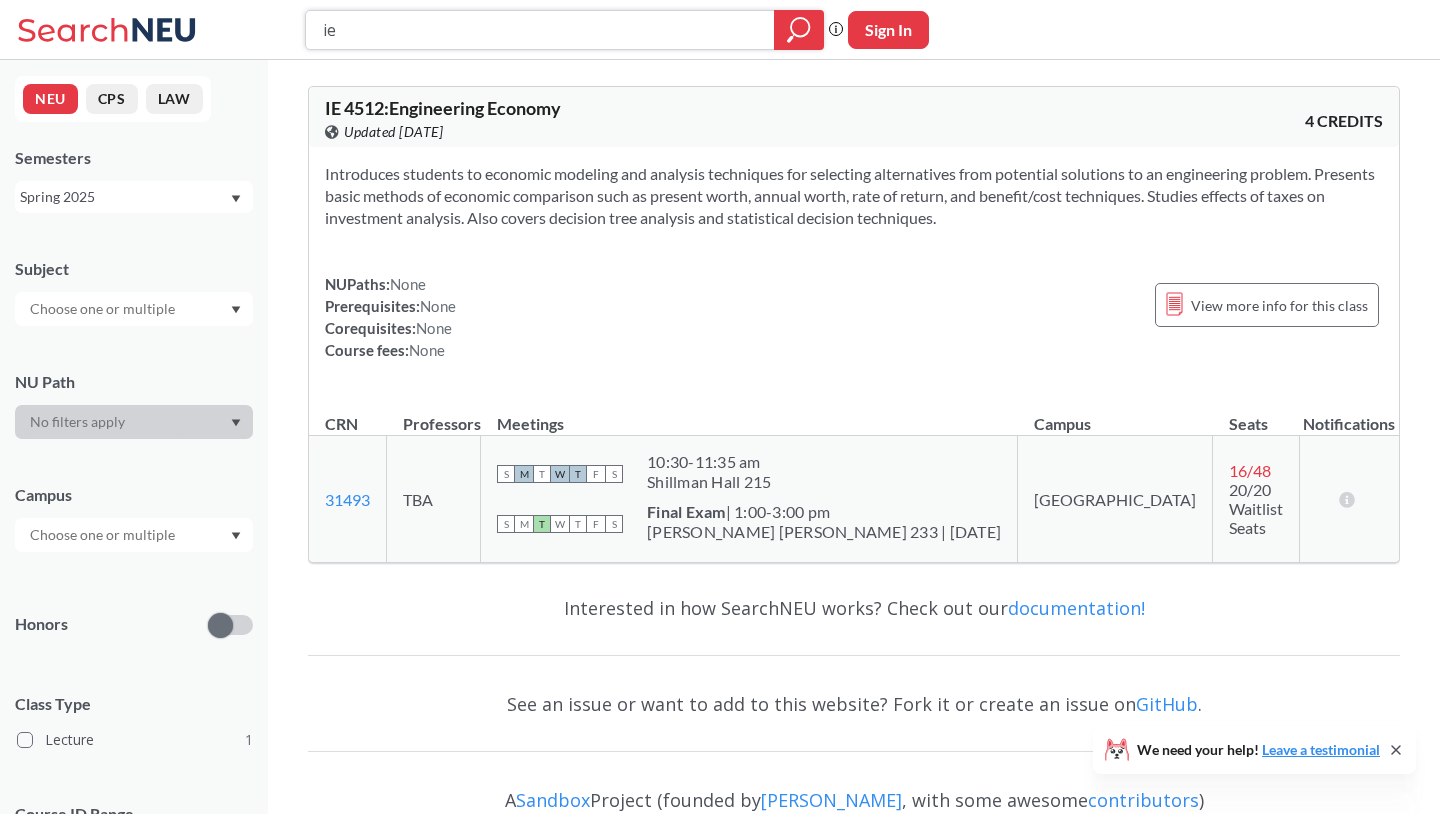 type on "i" 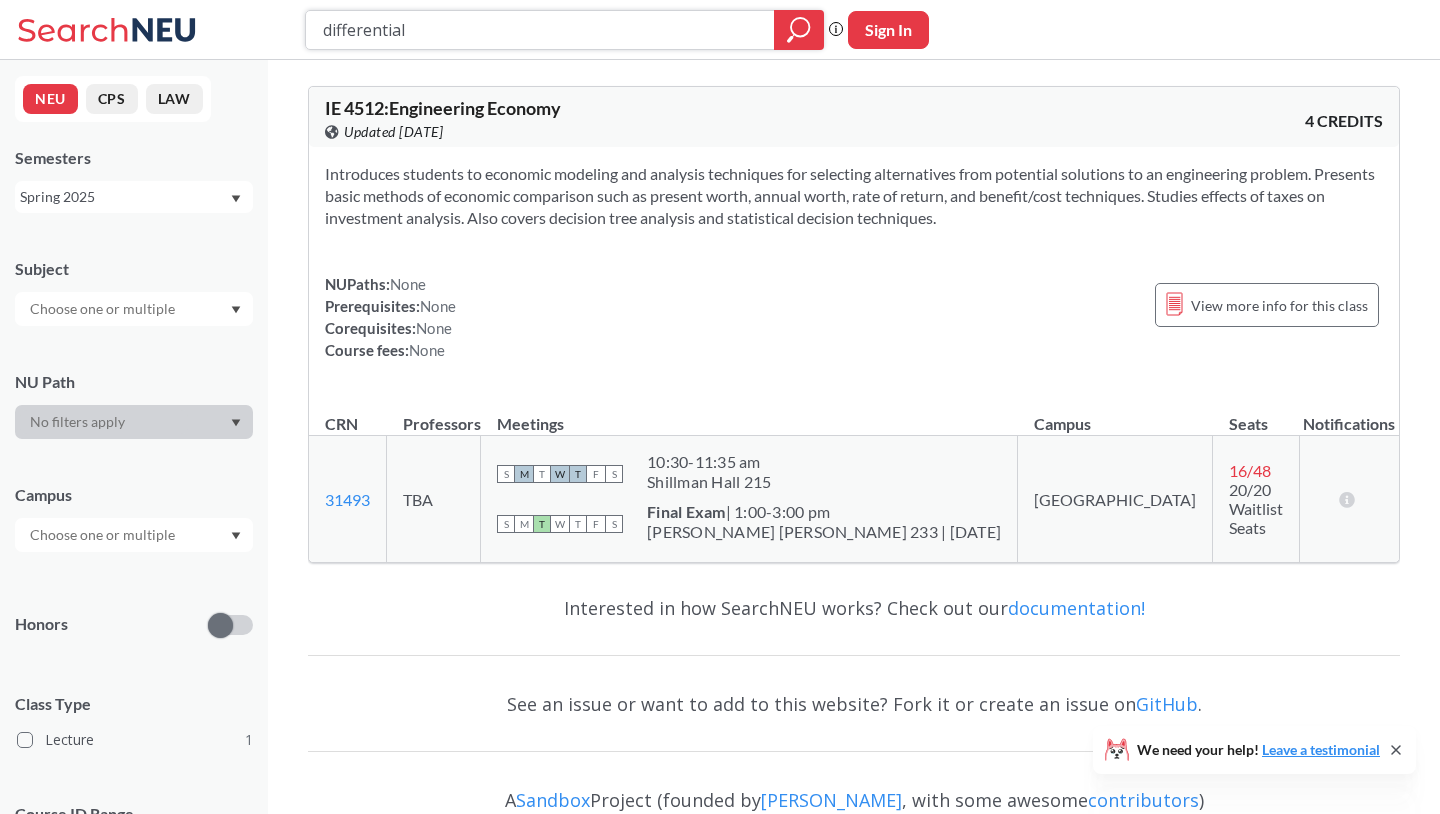 type on "differential" 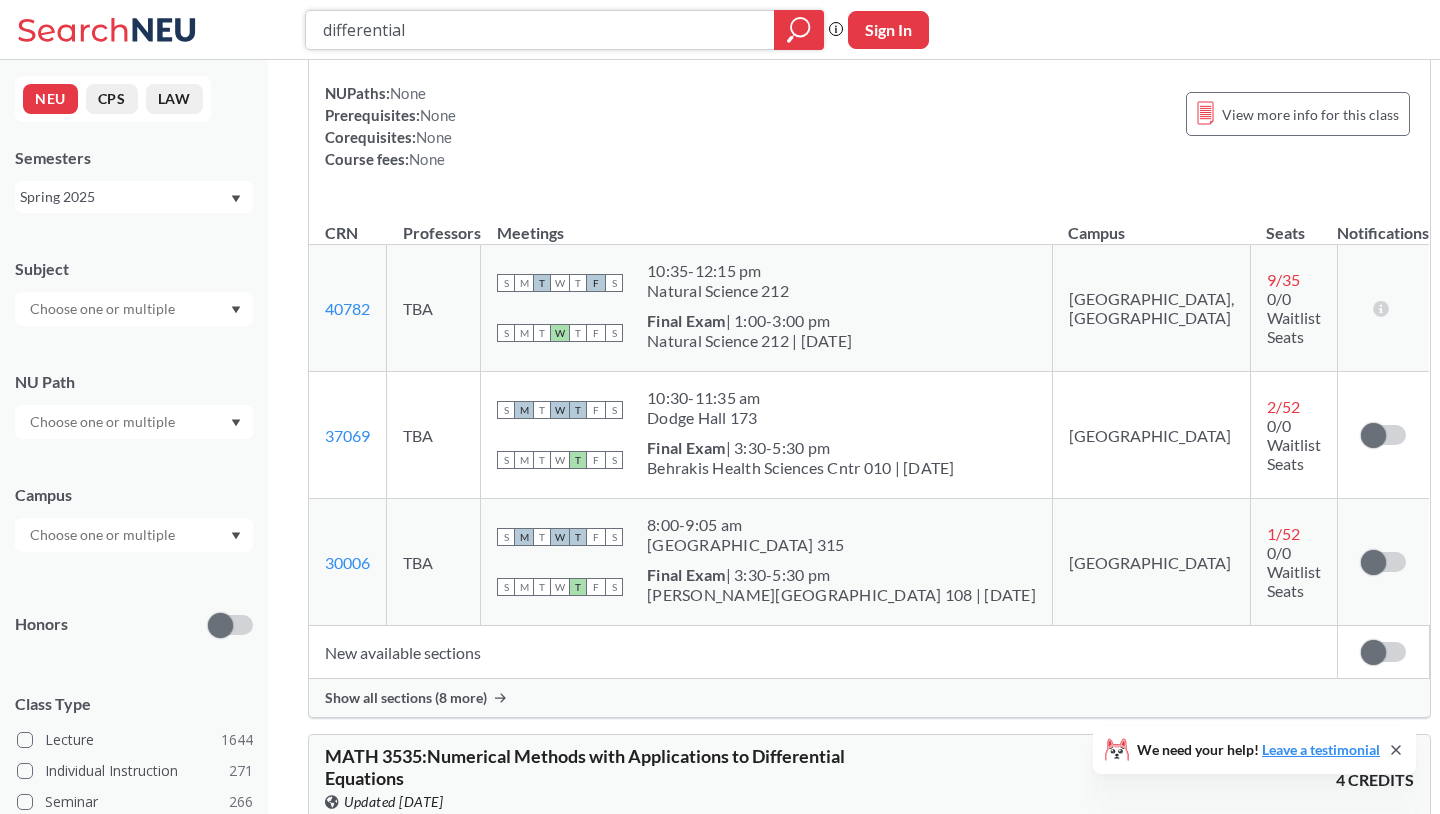 scroll, scrollTop: 700, scrollLeft: 0, axis: vertical 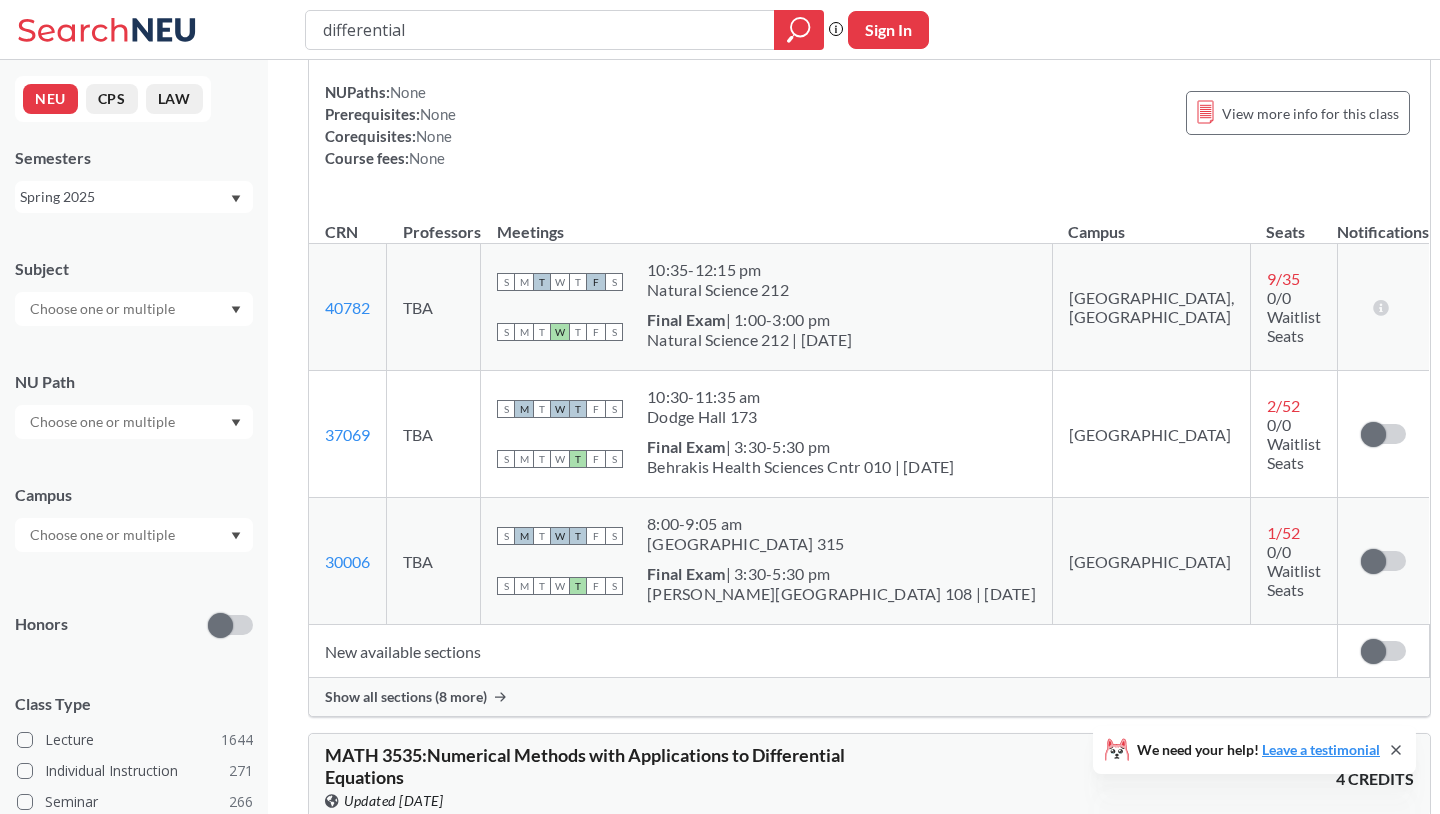 click on "Show all sections (8 more)" at bounding box center [406, 697] 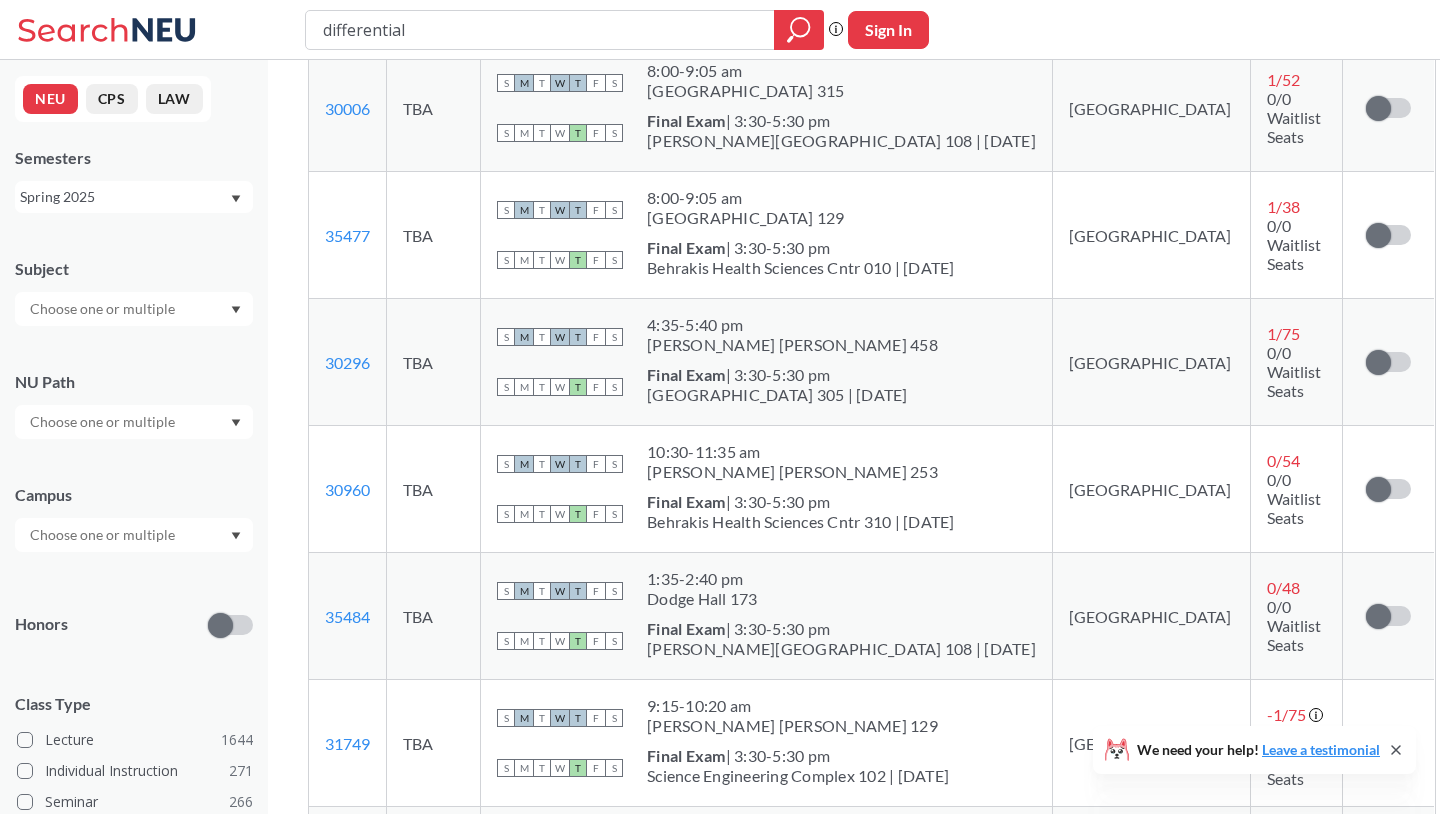 scroll, scrollTop: 1156, scrollLeft: 0, axis: vertical 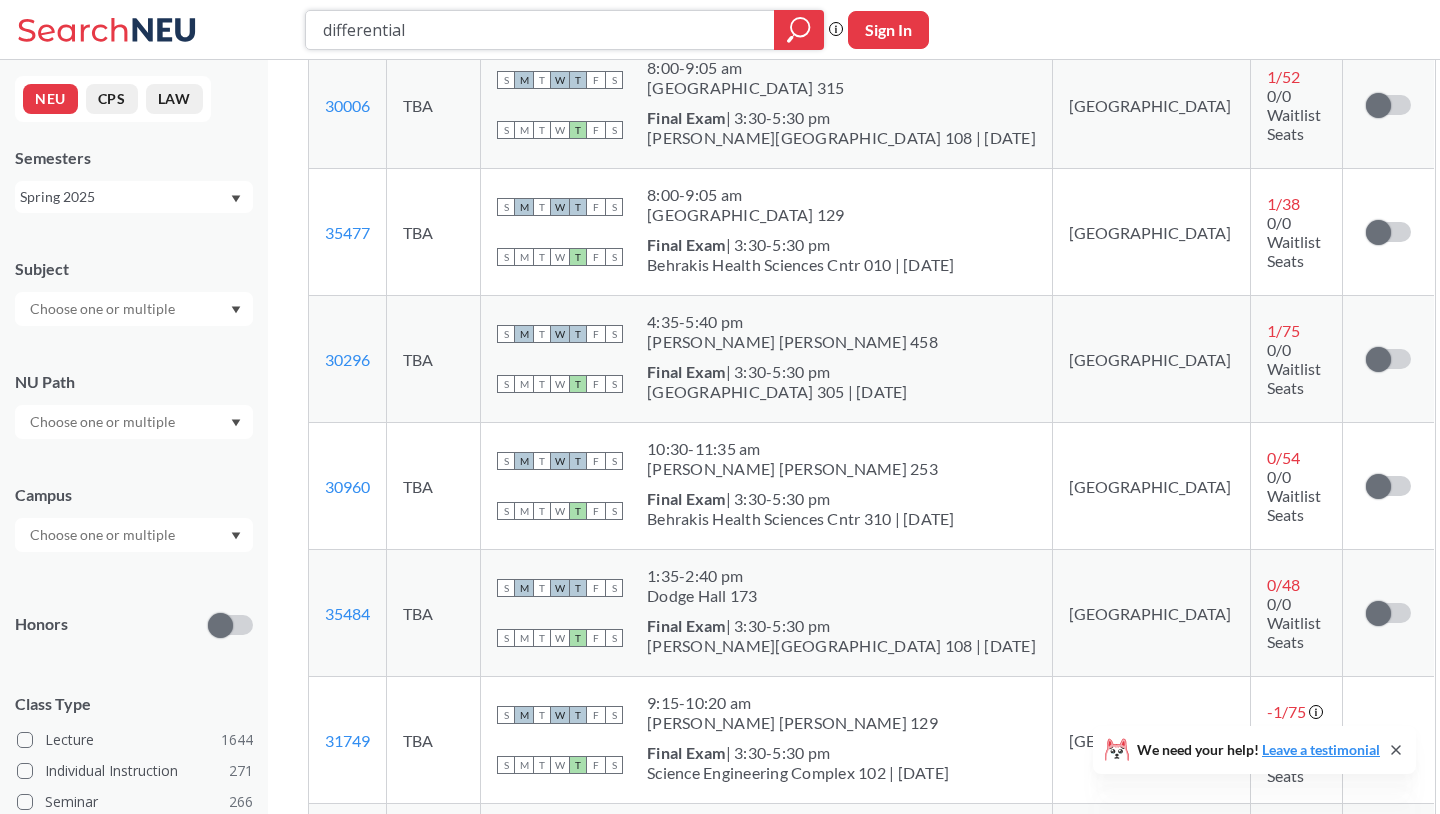 drag, startPoint x: 491, startPoint y: 45, endPoint x: 233, endPoint y: 7, distance: 260.78345 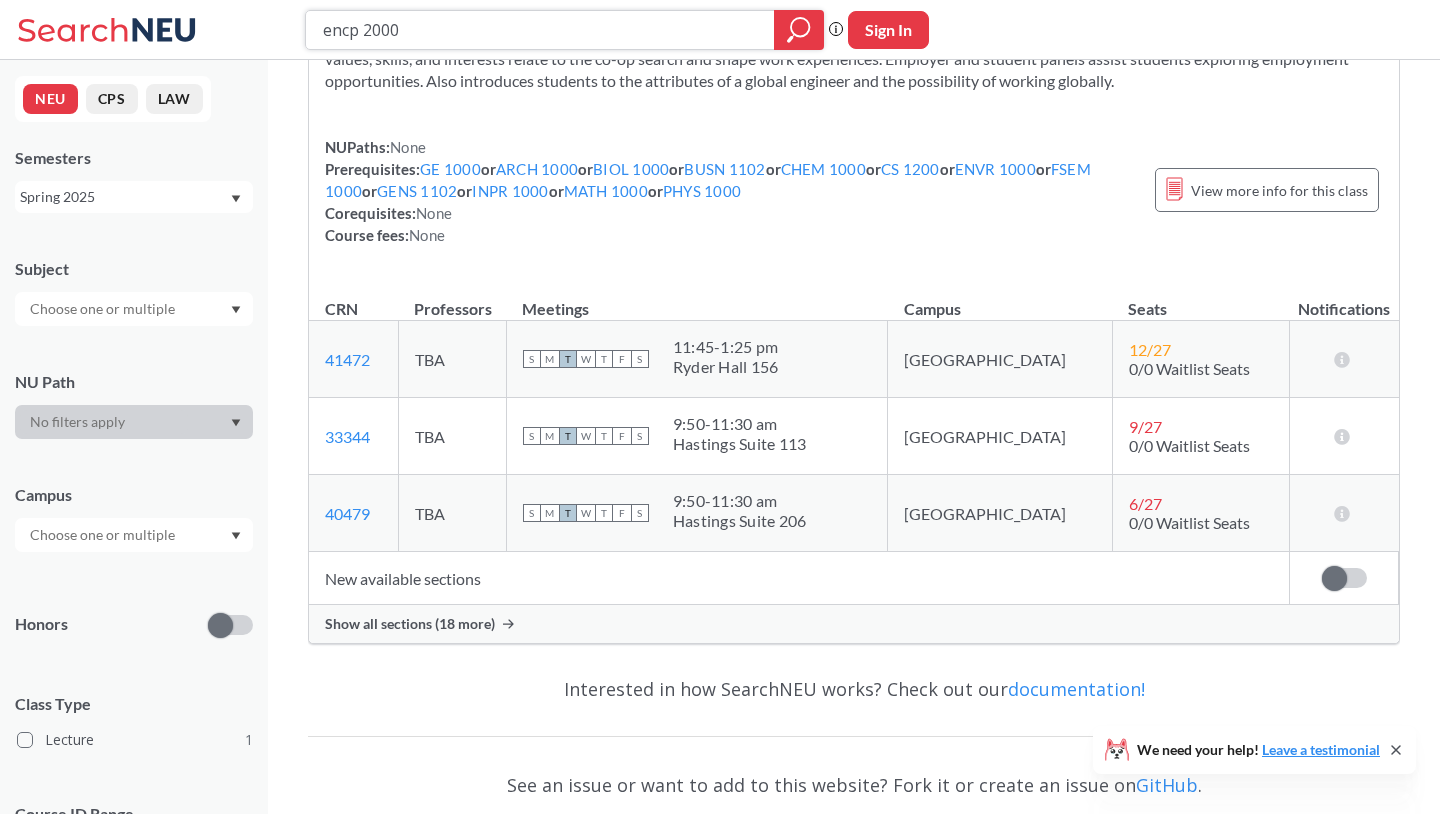 scroll, scrollTop: 166, scrollLeft: 0, axis: vertical 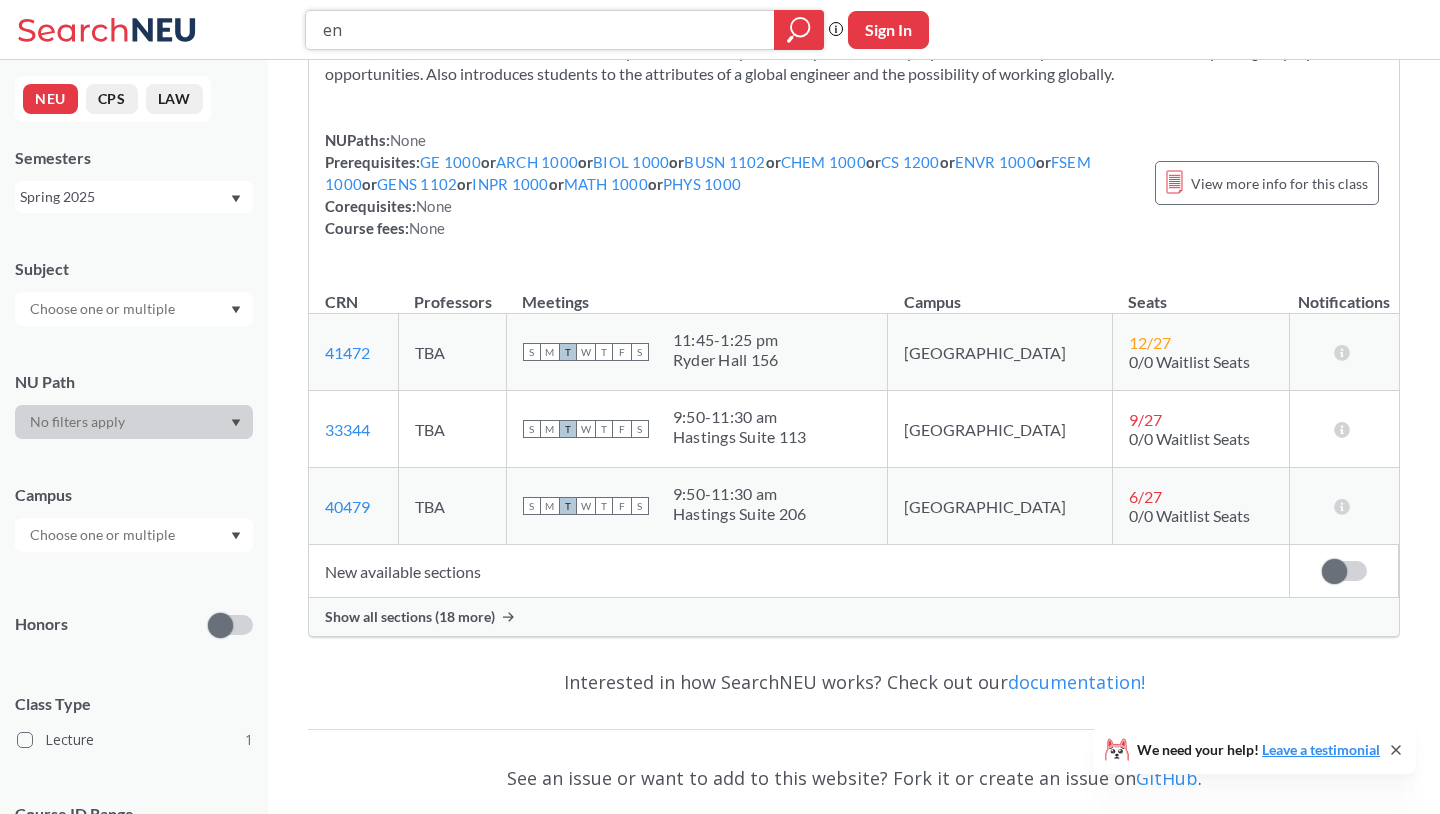 type on "e" 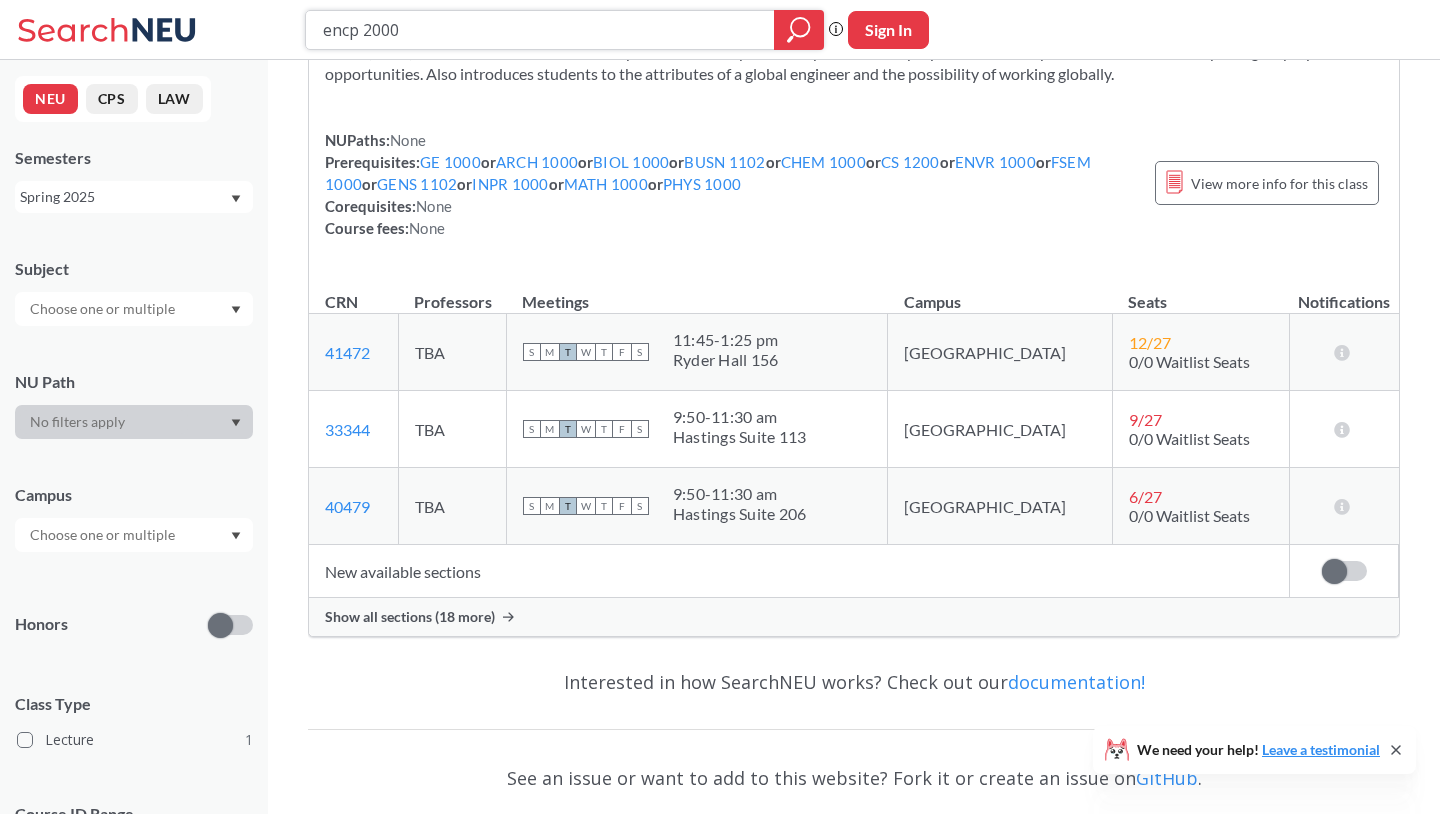 scroll, scrollTop: 0, scrollLeft: 0, axis: both 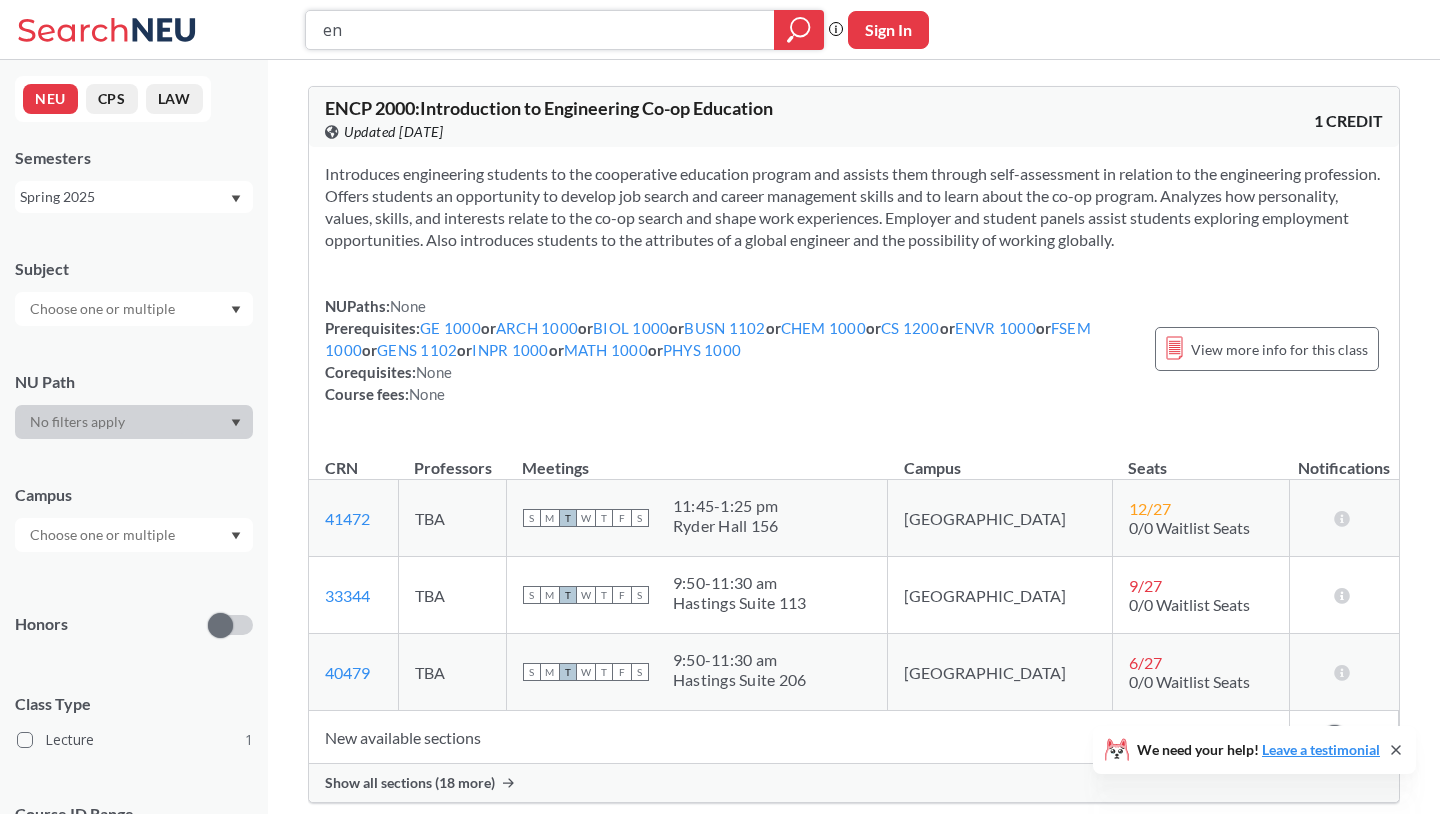 type on "e" 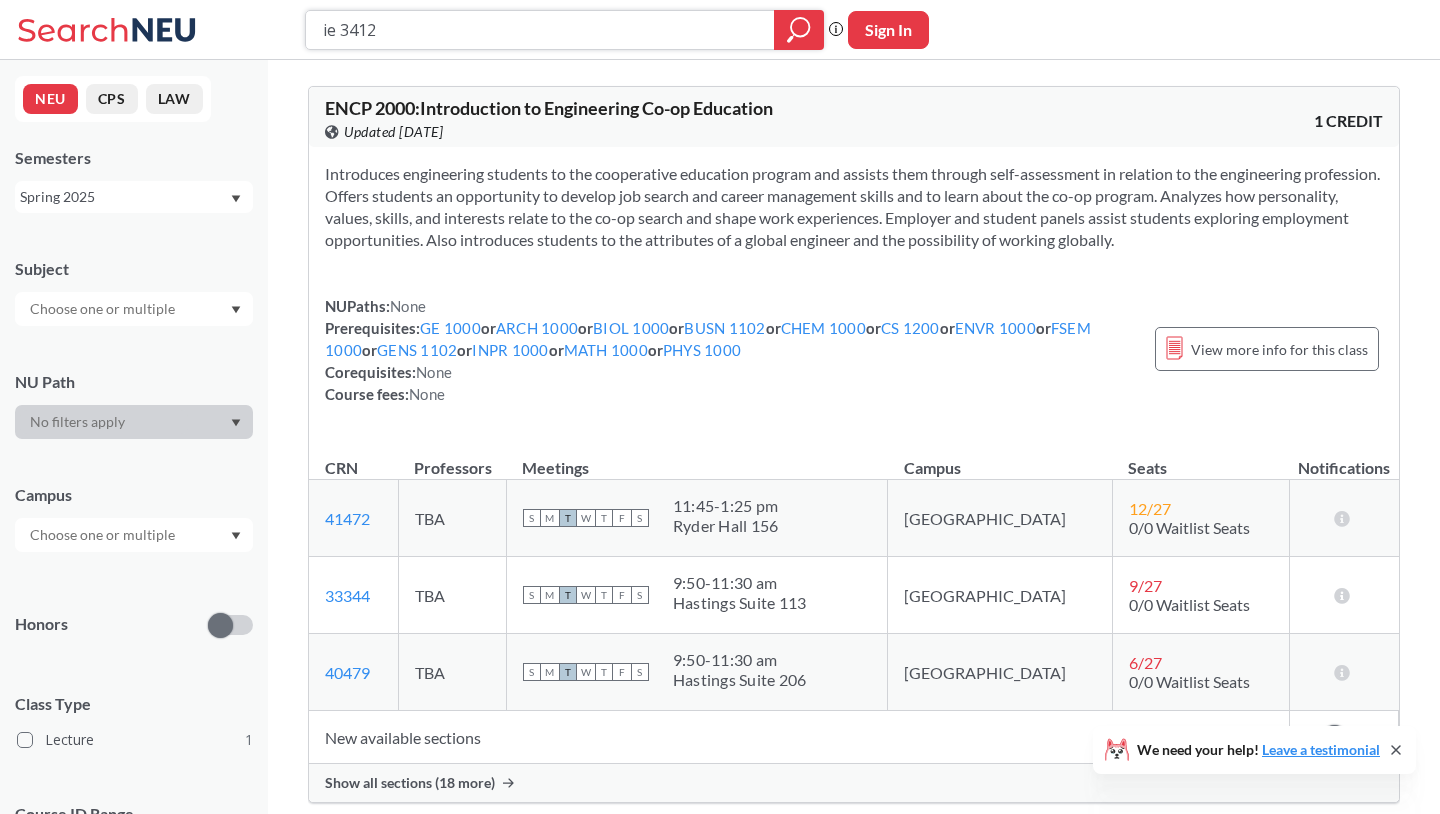 type on "ie 3412\" 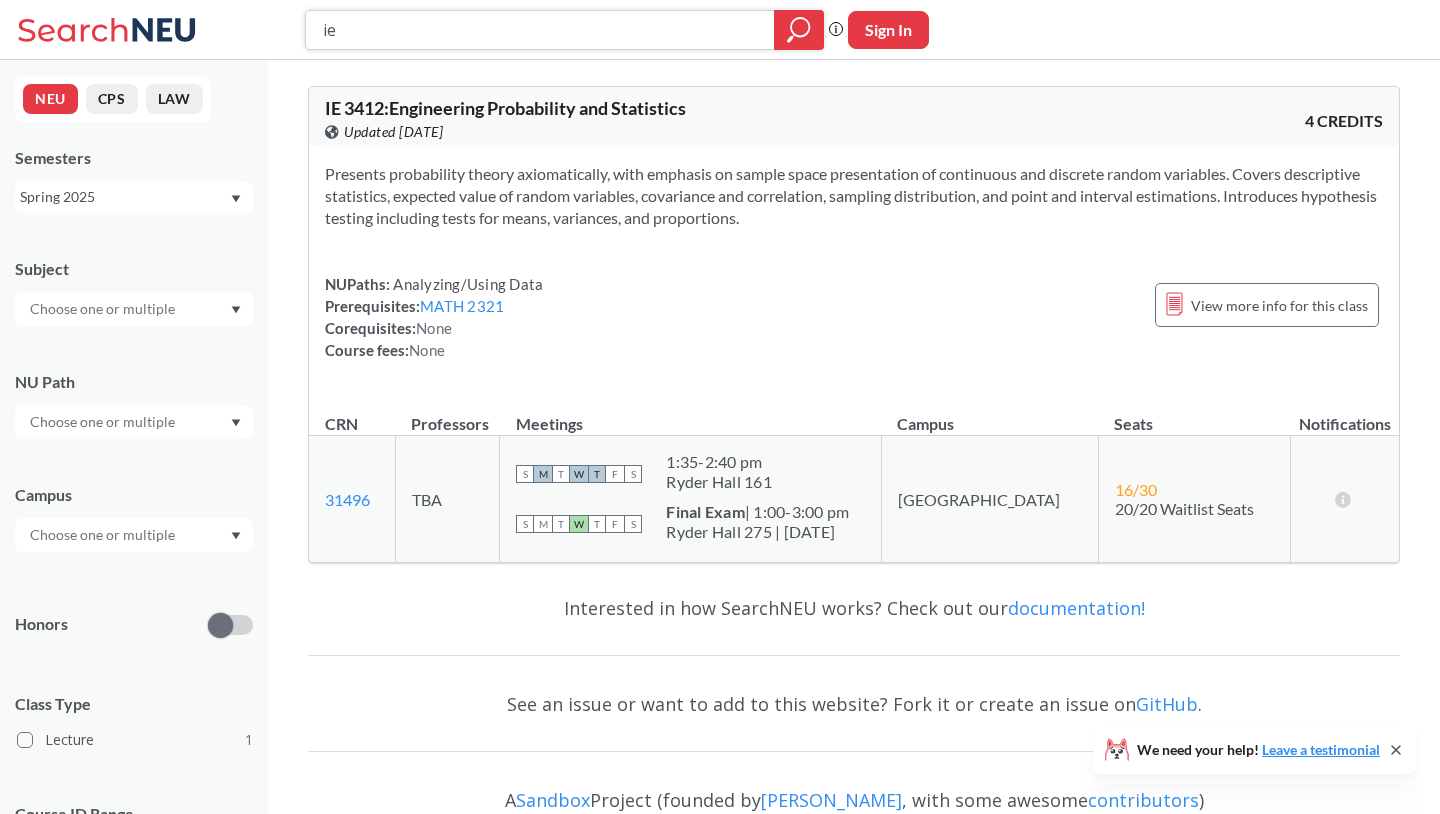 type on "i" 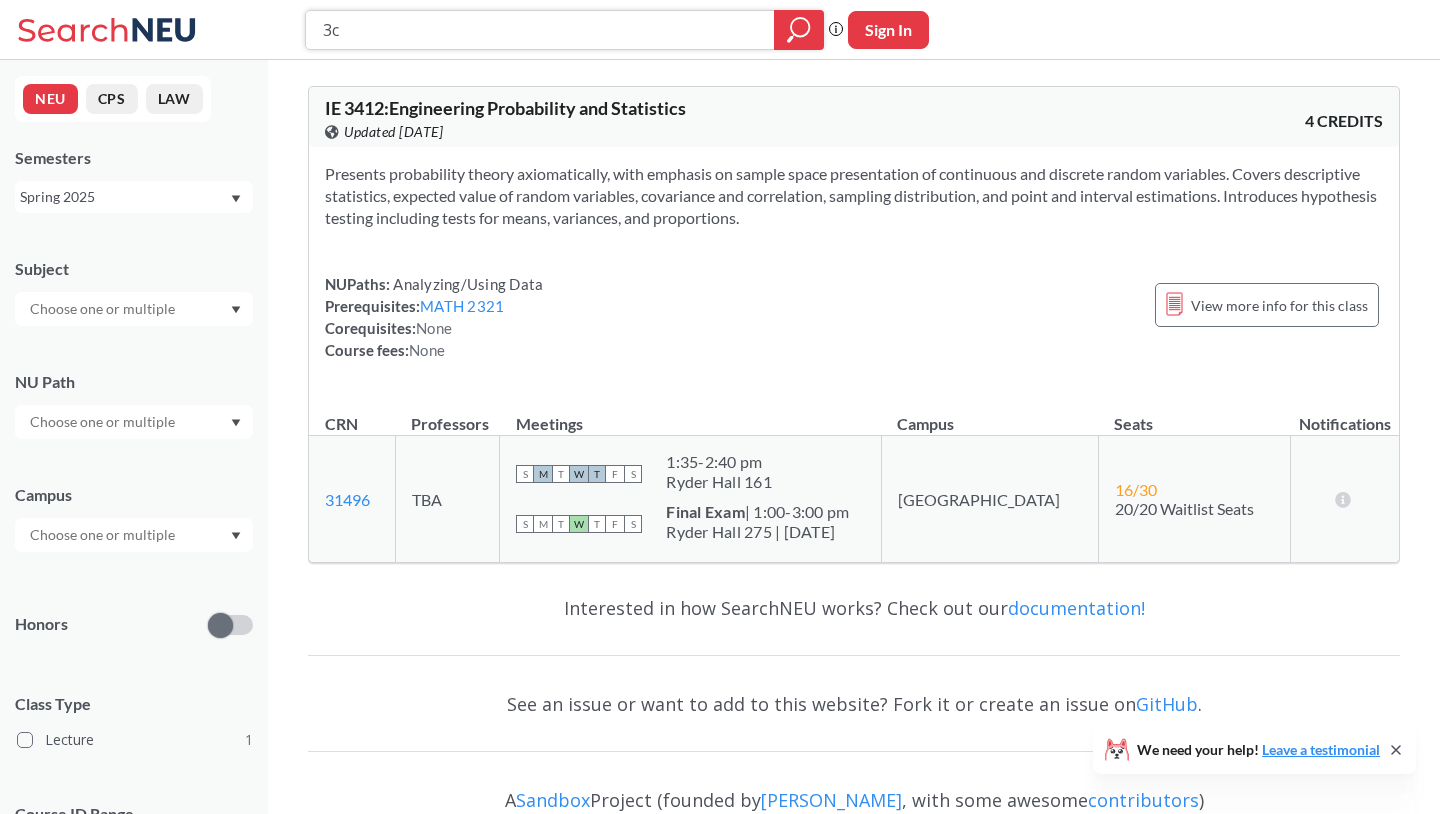 type on "3" 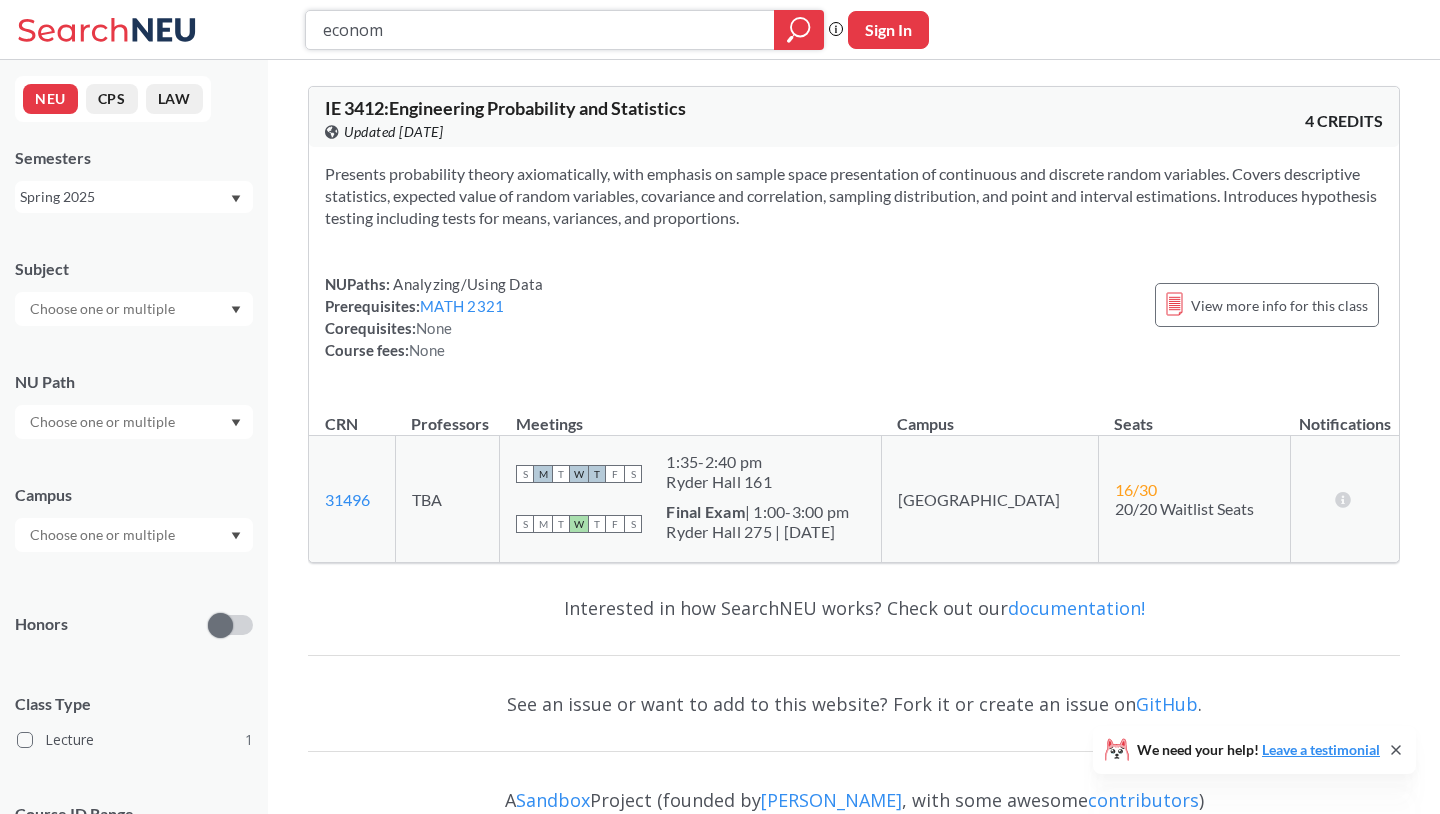 type on "economy" 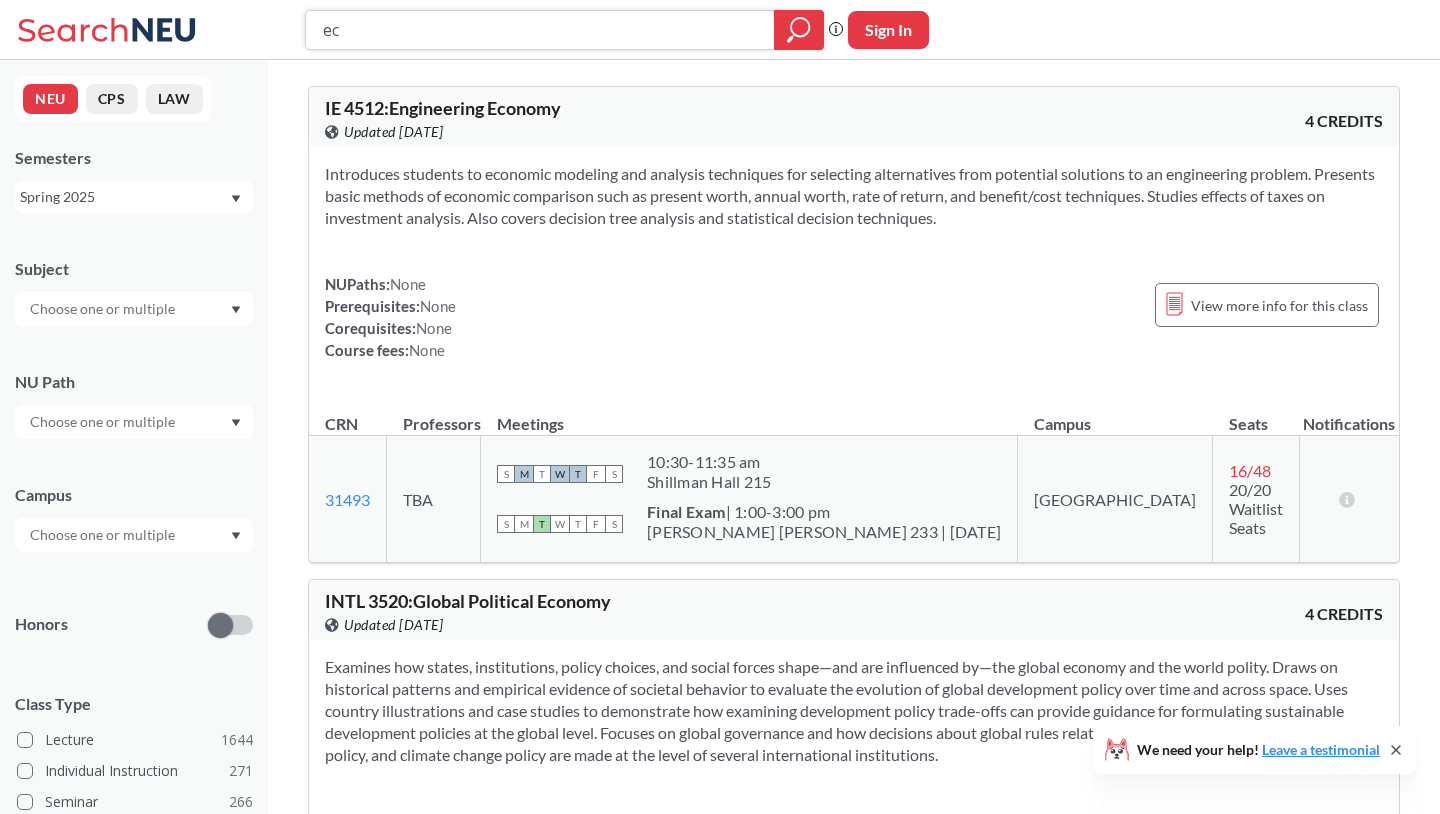 type on "e" 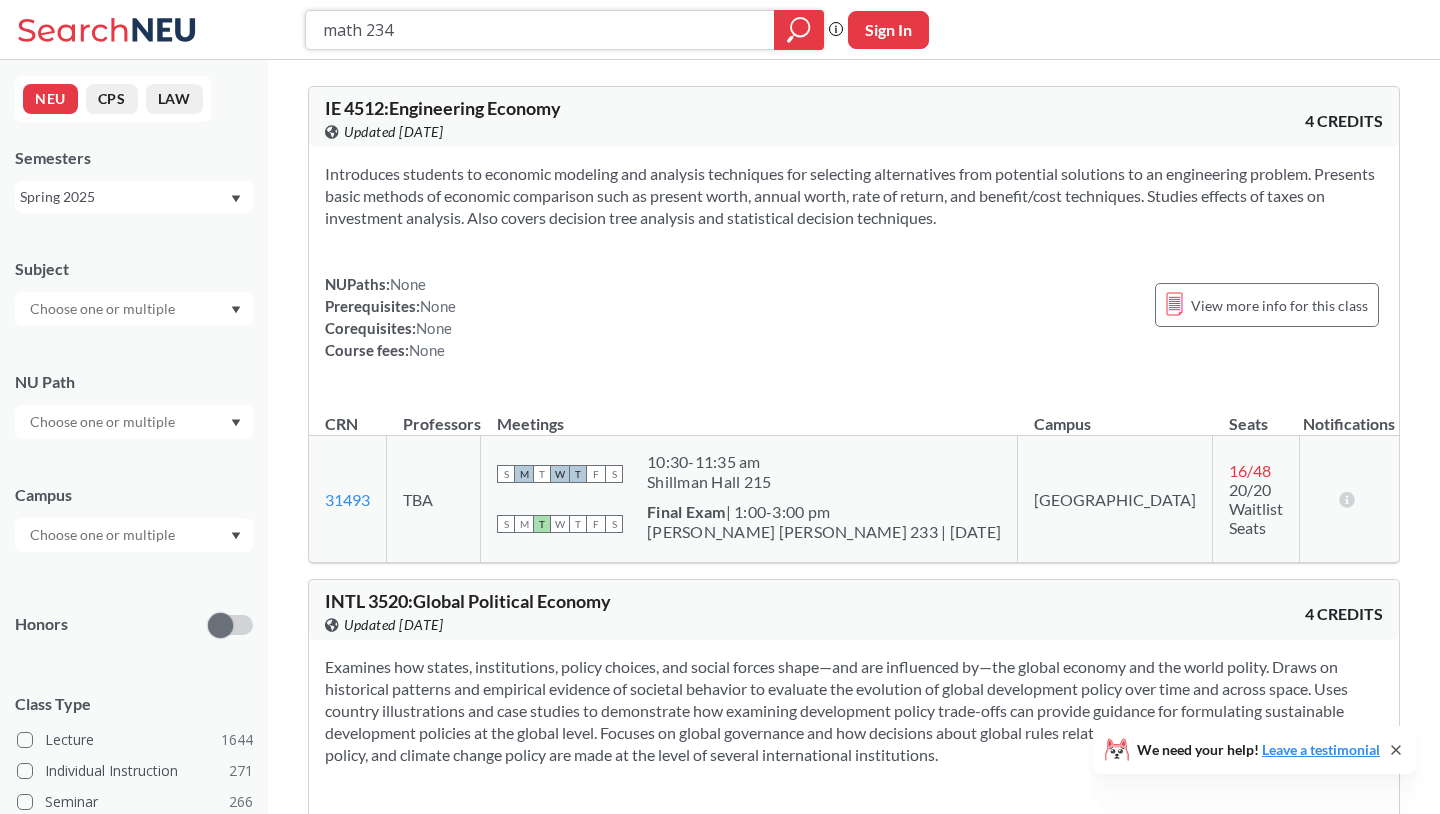 type on "math 2341" 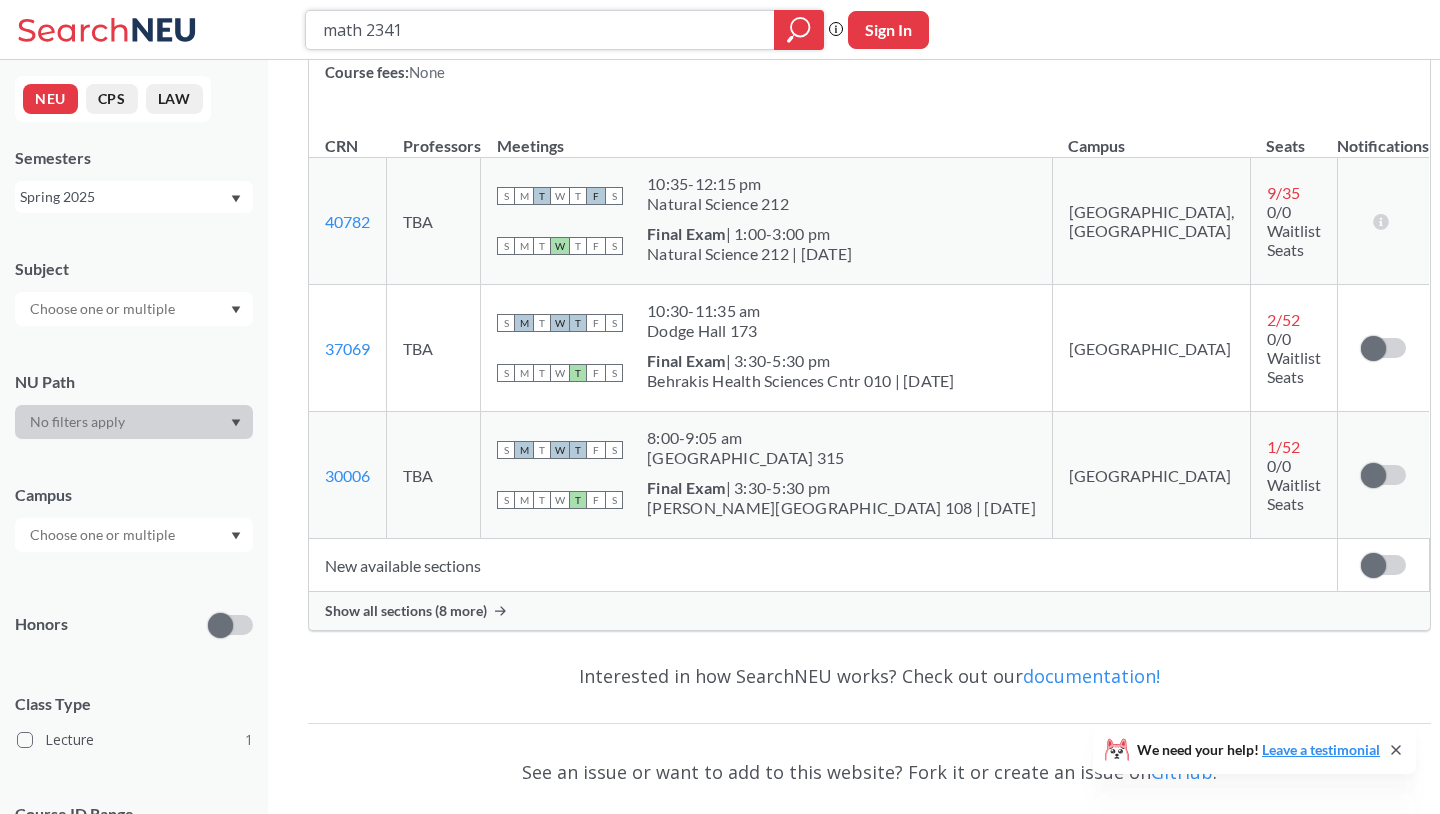 scroll, scrollTop: 338, scrollLeft: 0, axis: vertical 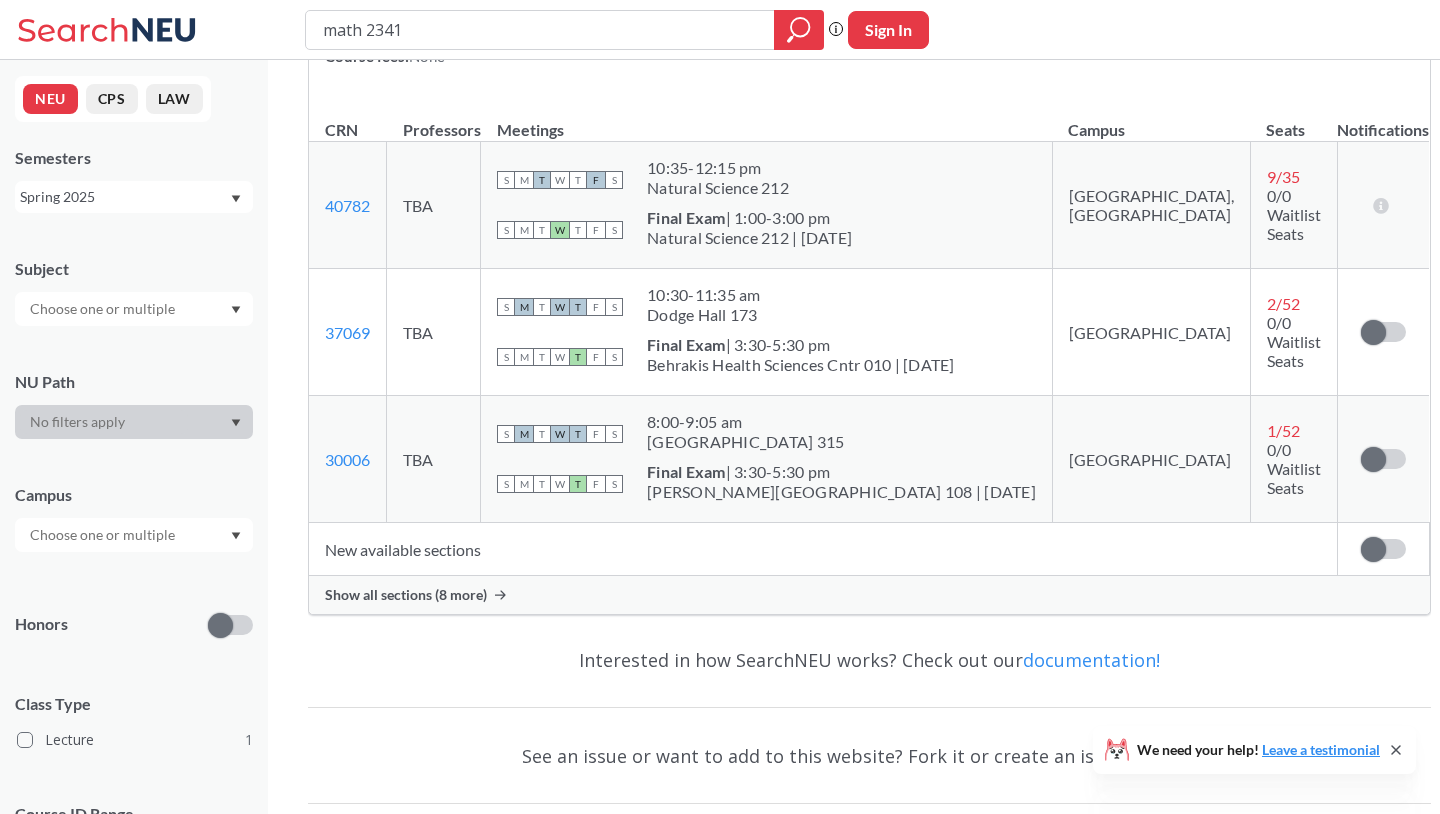 drag, startPoint x: 665, startPoint y: 295, endPoint x: 800, endPoint y: 286, distance: 135.29967 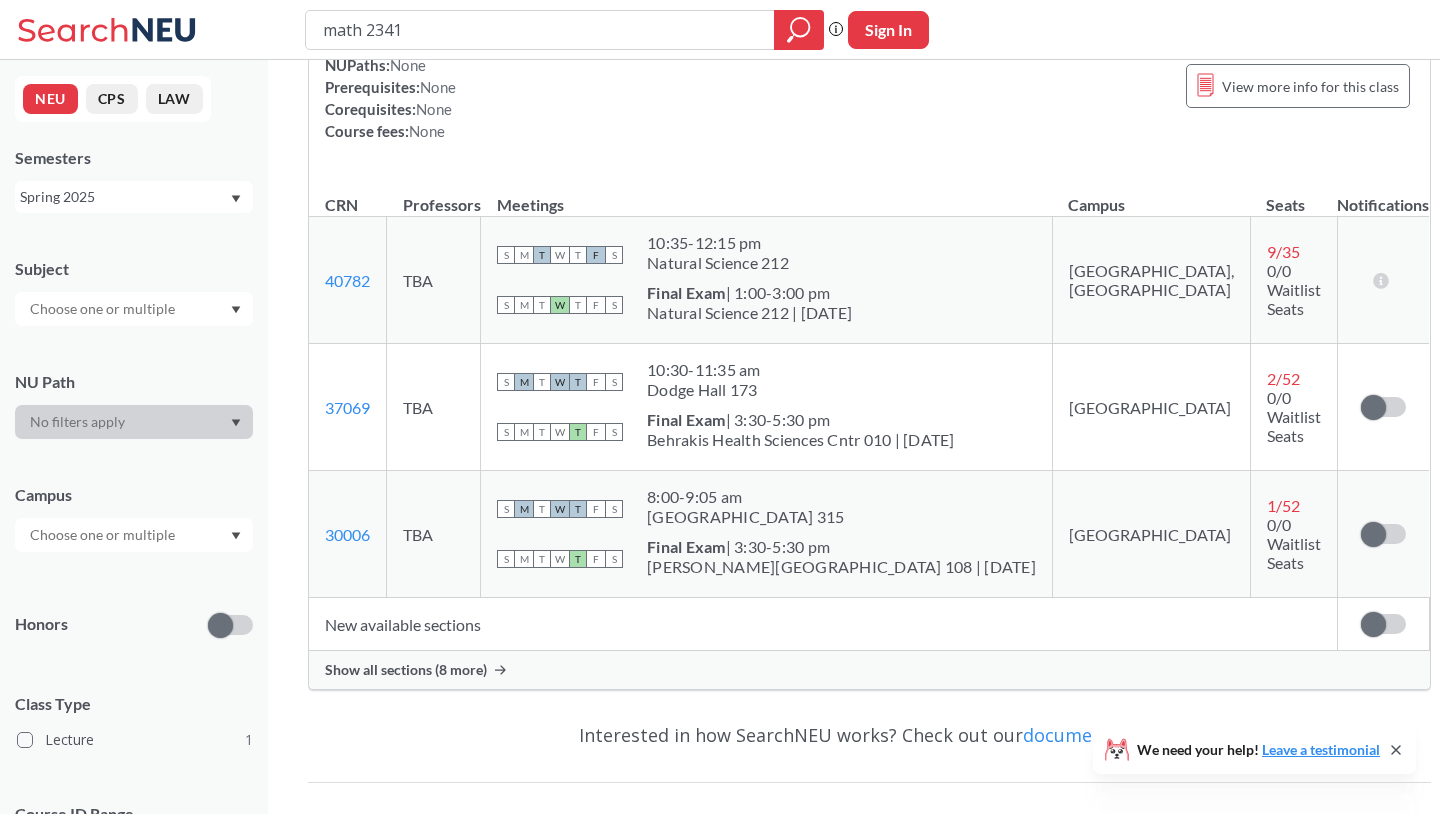 scroll, scrollTop: 264, scrollLeft: 0, axis: vertical 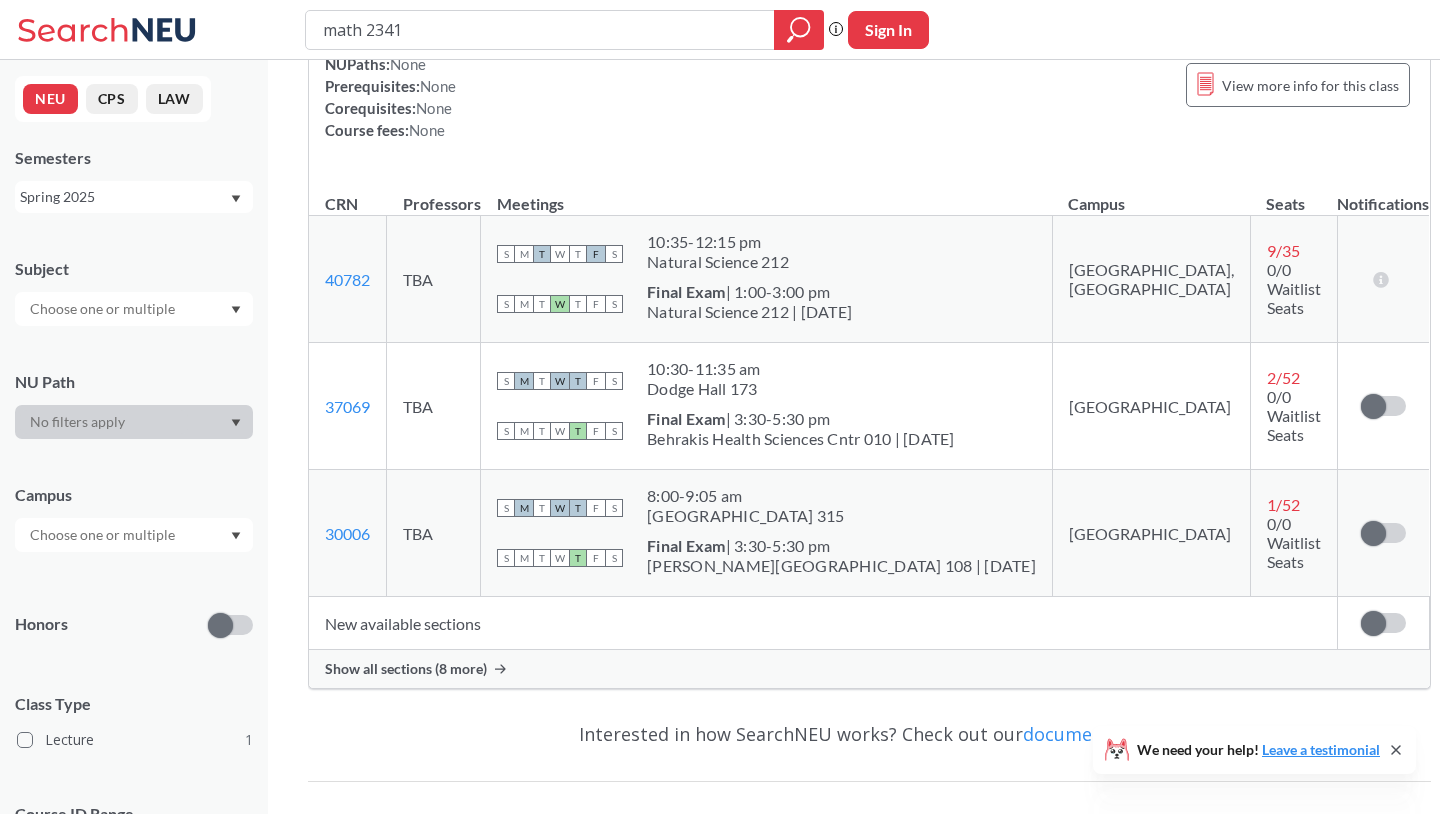 click on "S M T W T F S 10:30 - 11:35 am Dodge Hall 173 S M T W T F S Final Exam  |   3:30-5:30 pm   Behrakis Health Sciences Cntr 010 | [DATE]" at bounding box center (767, 406) 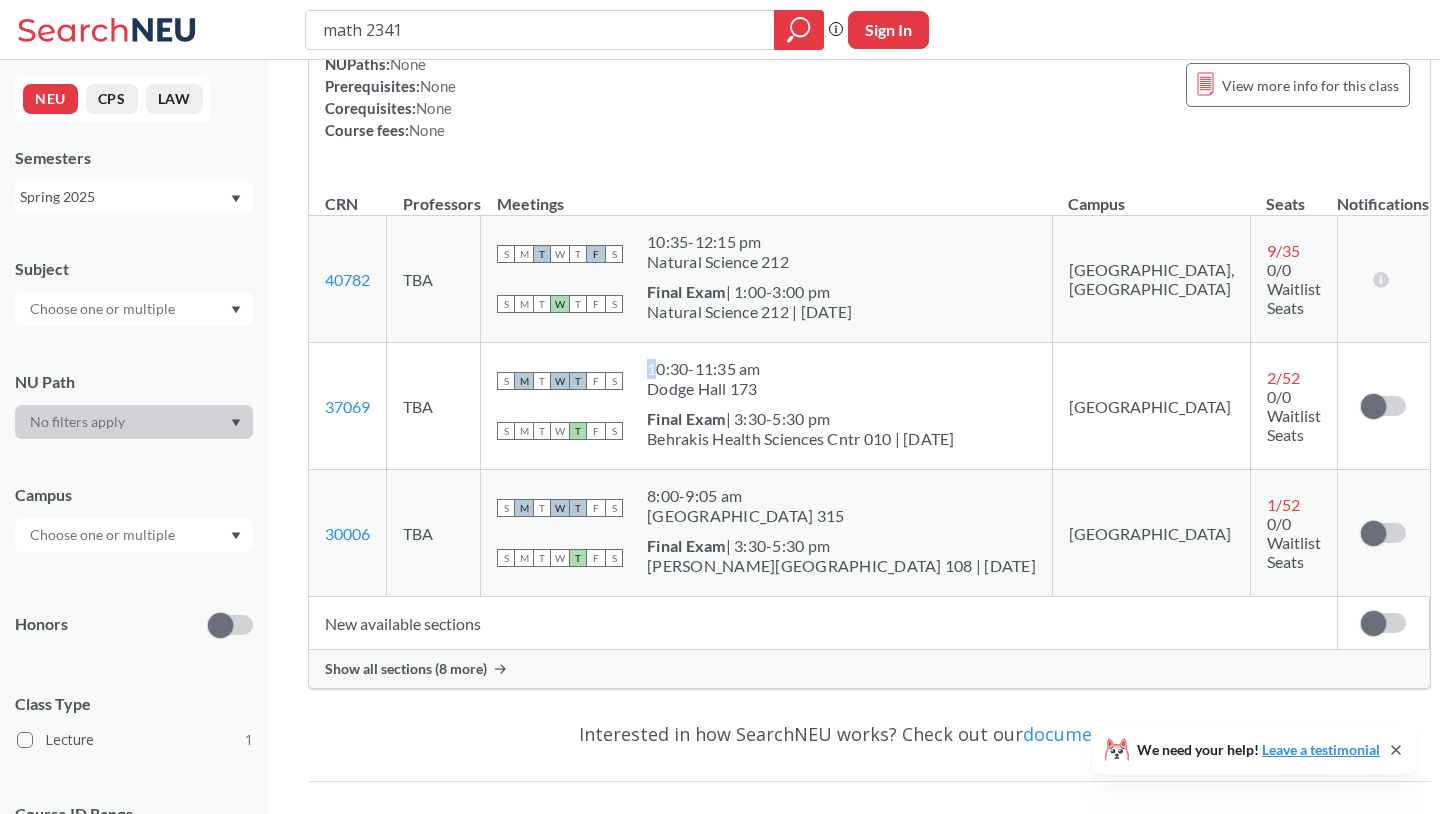 drag, startPoint x: 800, startPoint y: 366, endPoint x: 670, endPoint y: 371, distance: 130.09612 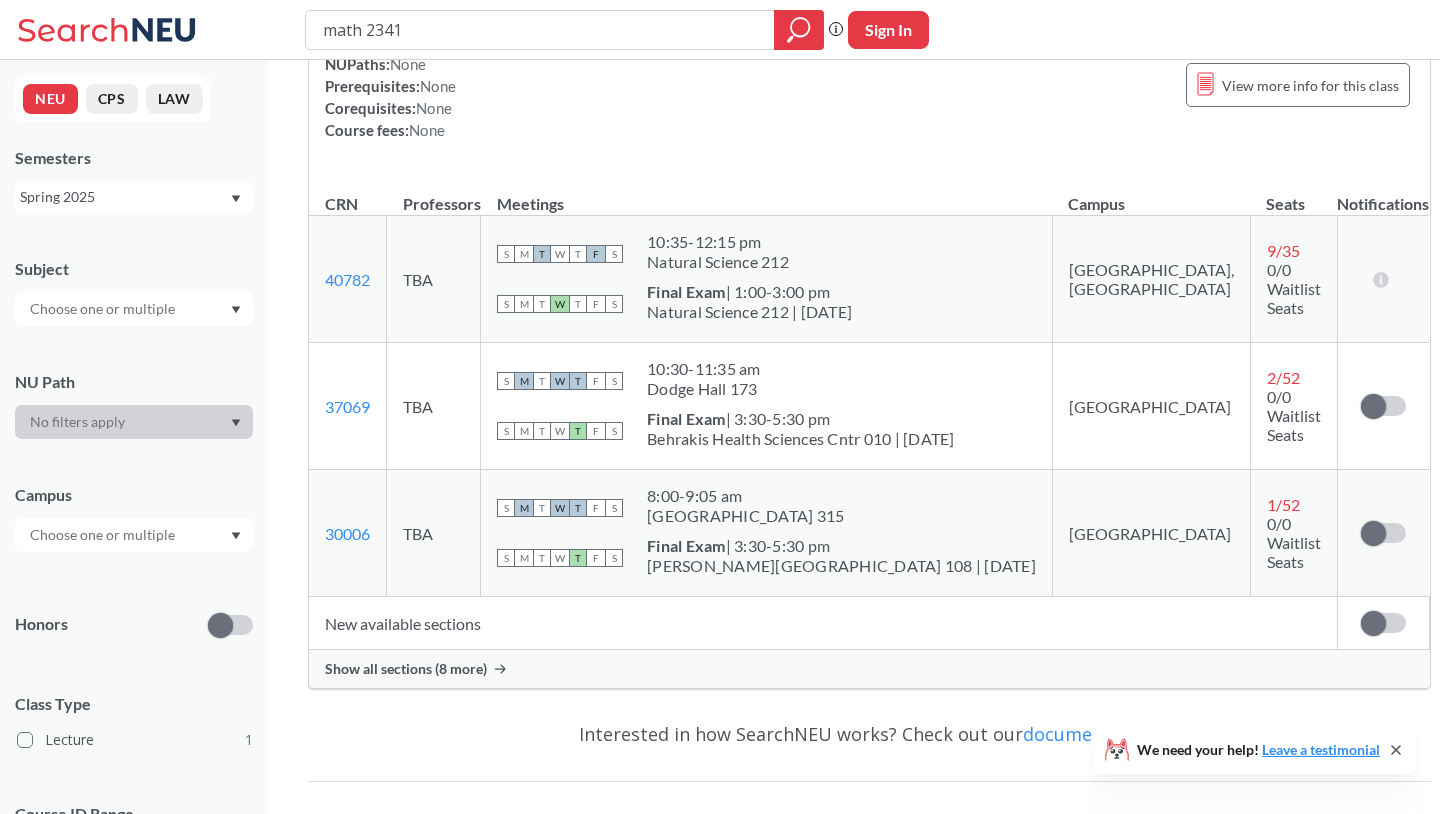 click on "Show all sections (8 more)" at bounding box center (406, 669) 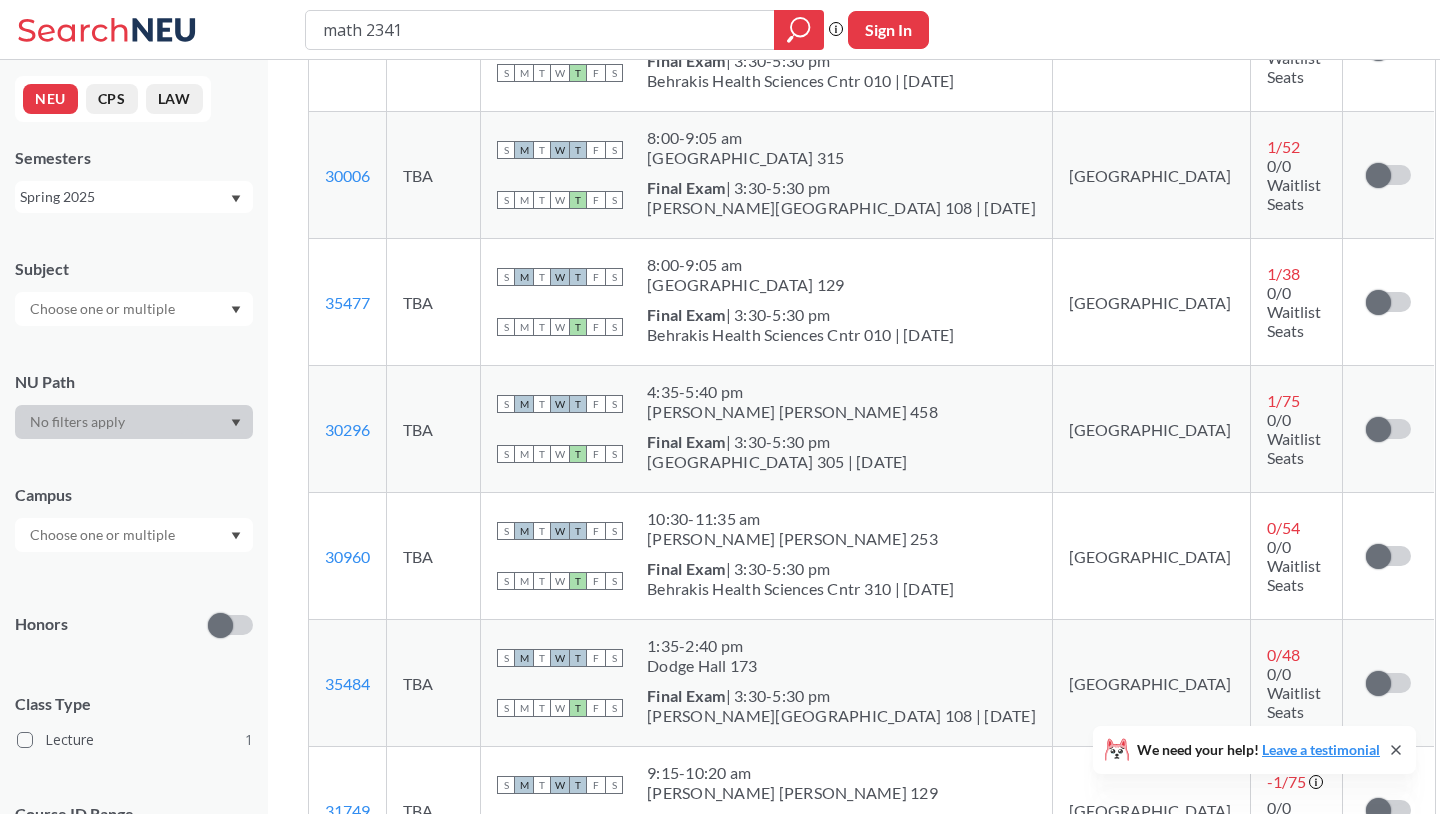 scroll, scrollTop: 637, scrollLeft: 0, axis: vertical 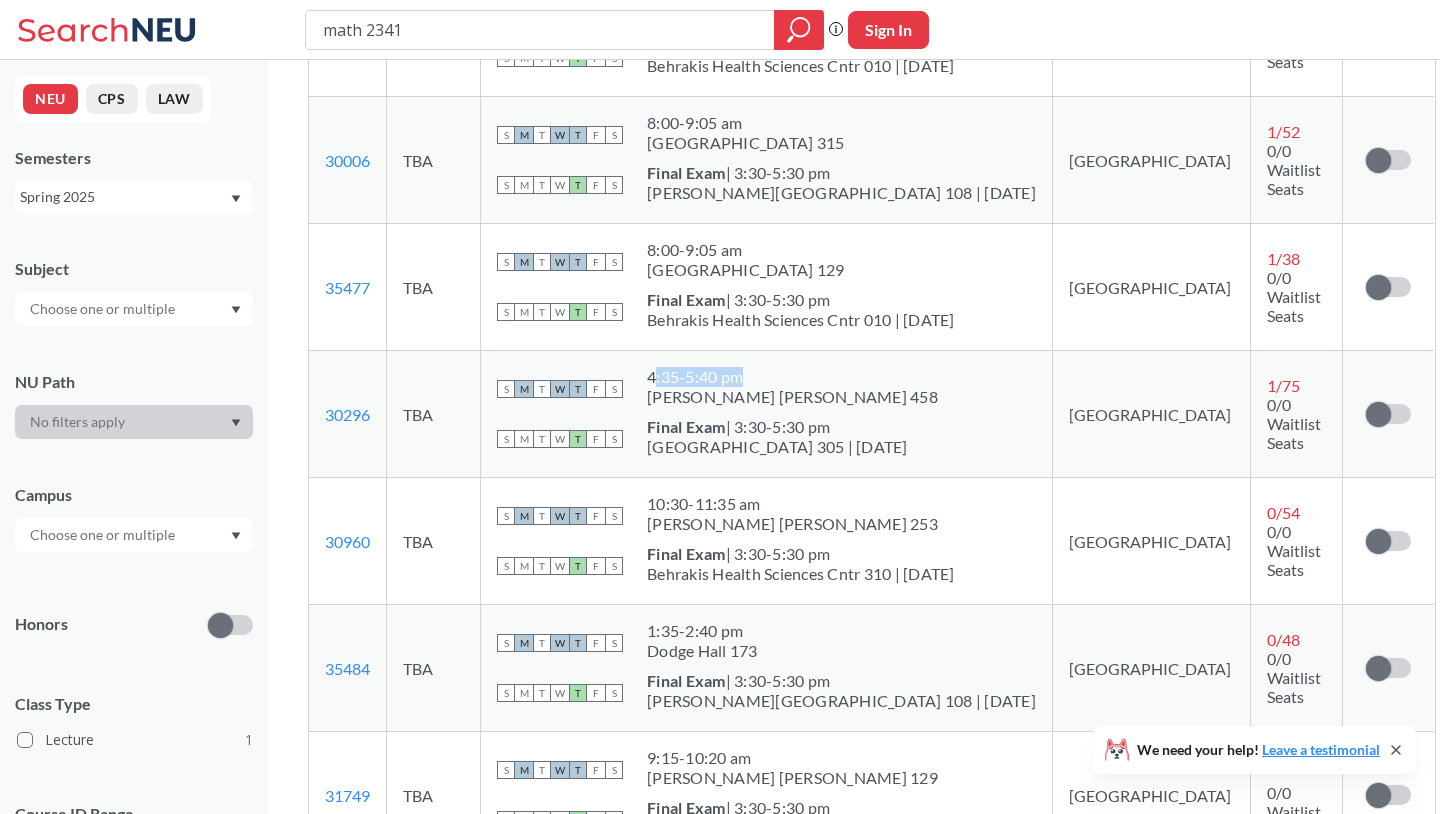 drag, startPoint x: 667, startPoint y: 377, endPoint x: 772, endPoint y: 380, distance: 105.04285 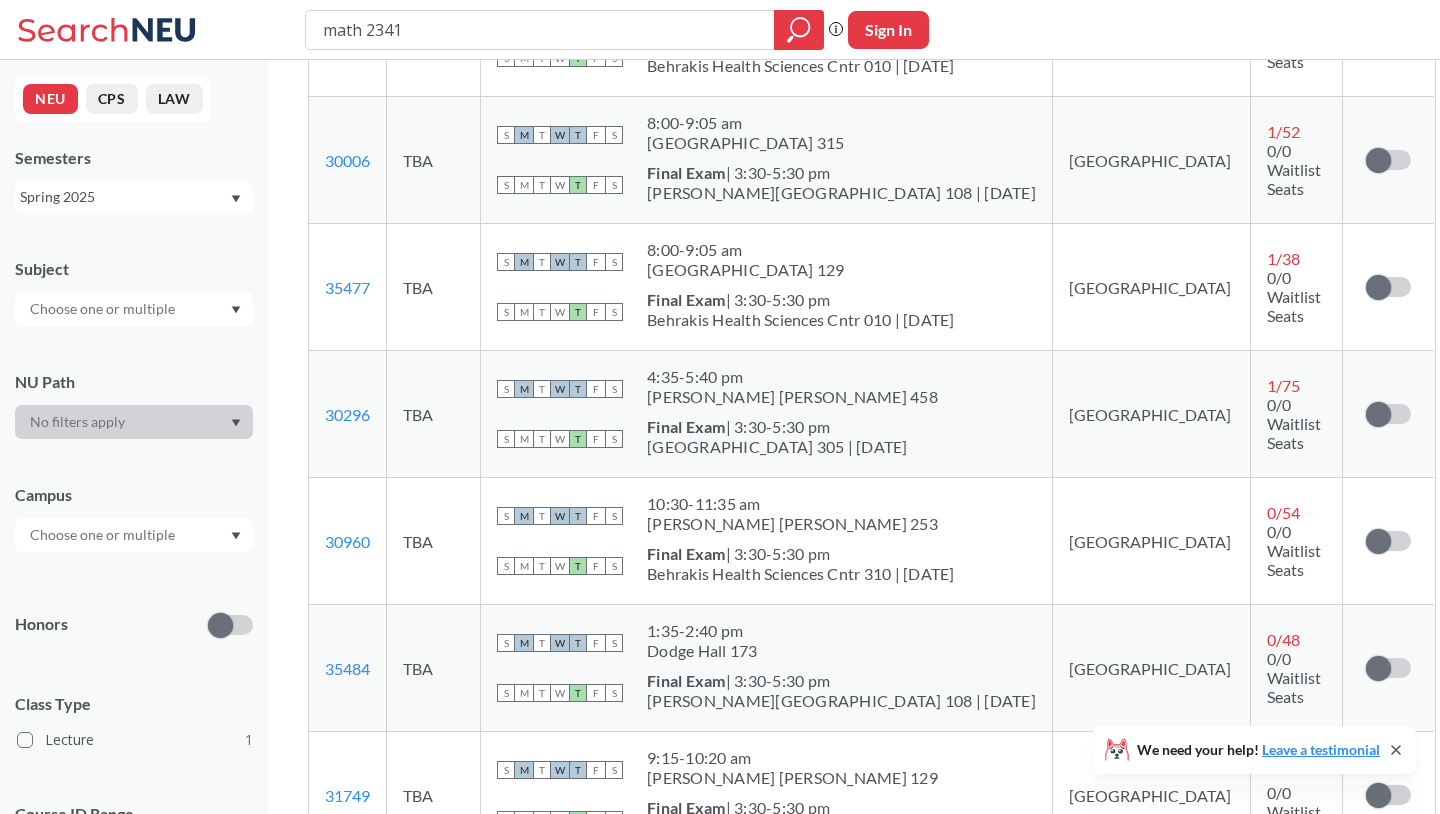 click on "4:35 - 5:40 pm" at bounding box center (792, 377) 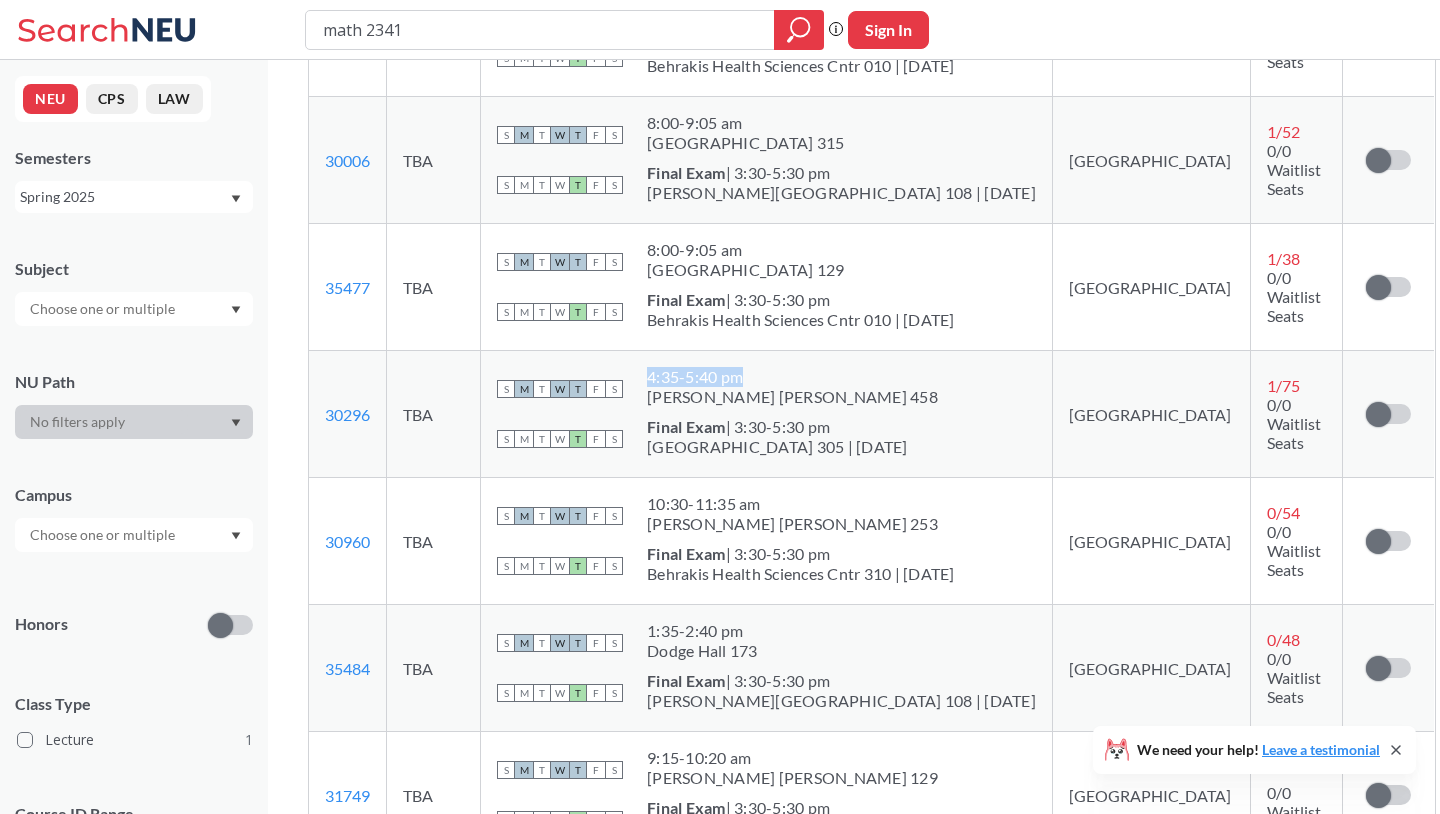 drag, startPoint x: 662, startPoint y: 381, endPoint x: 787, endPoint y: 376, distance: 125.09996 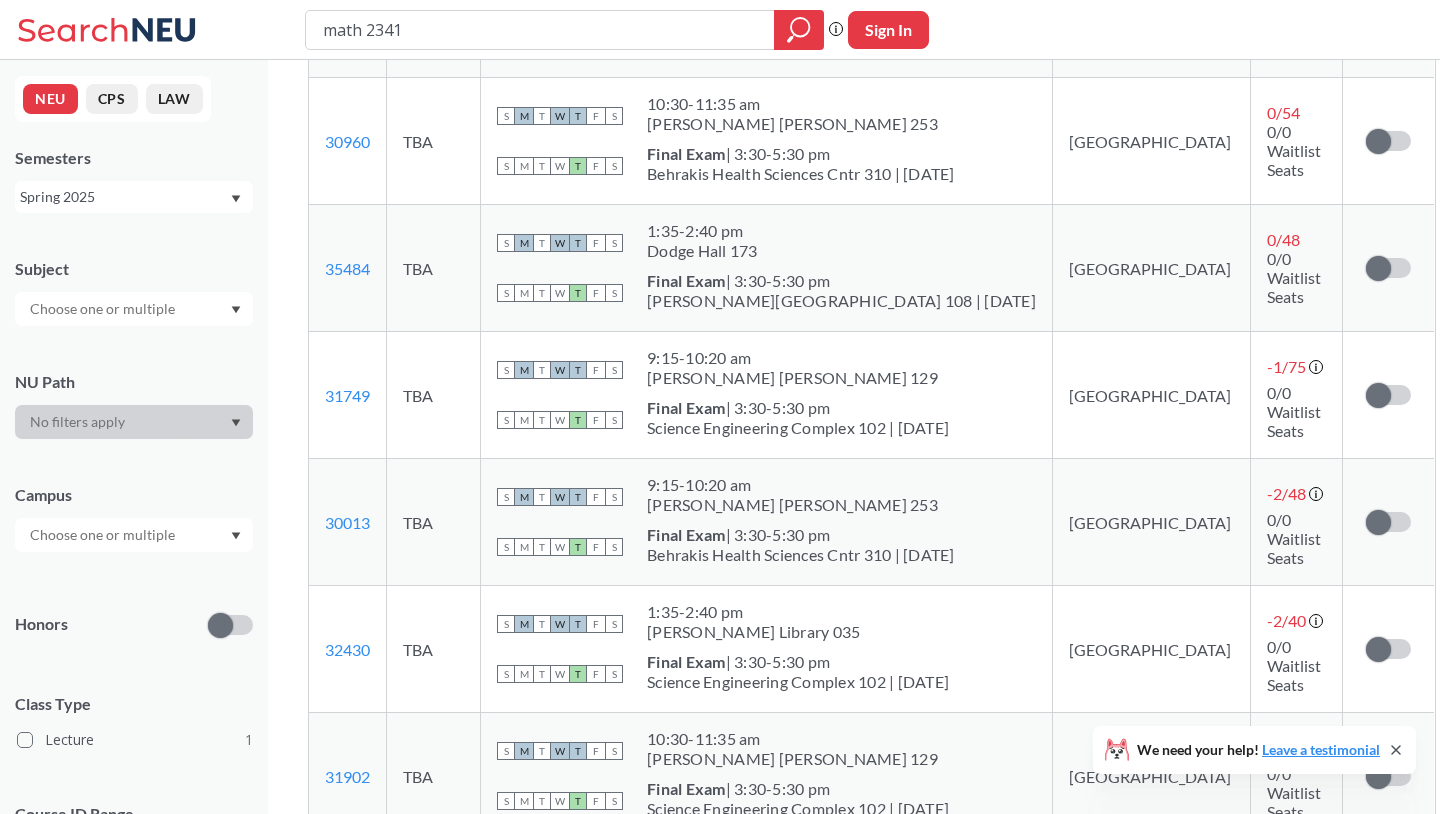 scroll, scrollTop: 1041, scrollLeft: 0, axis: vertical 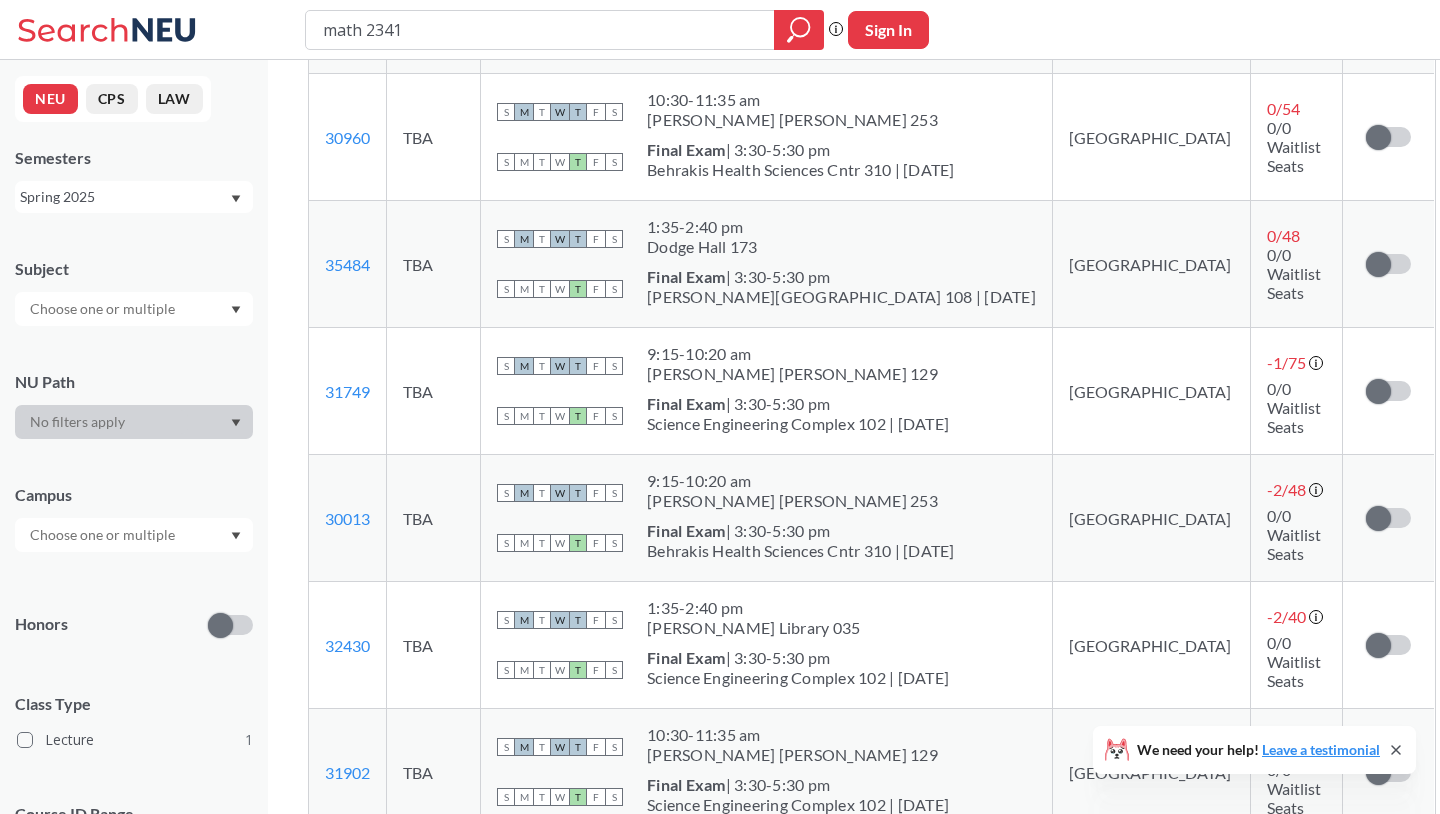 click 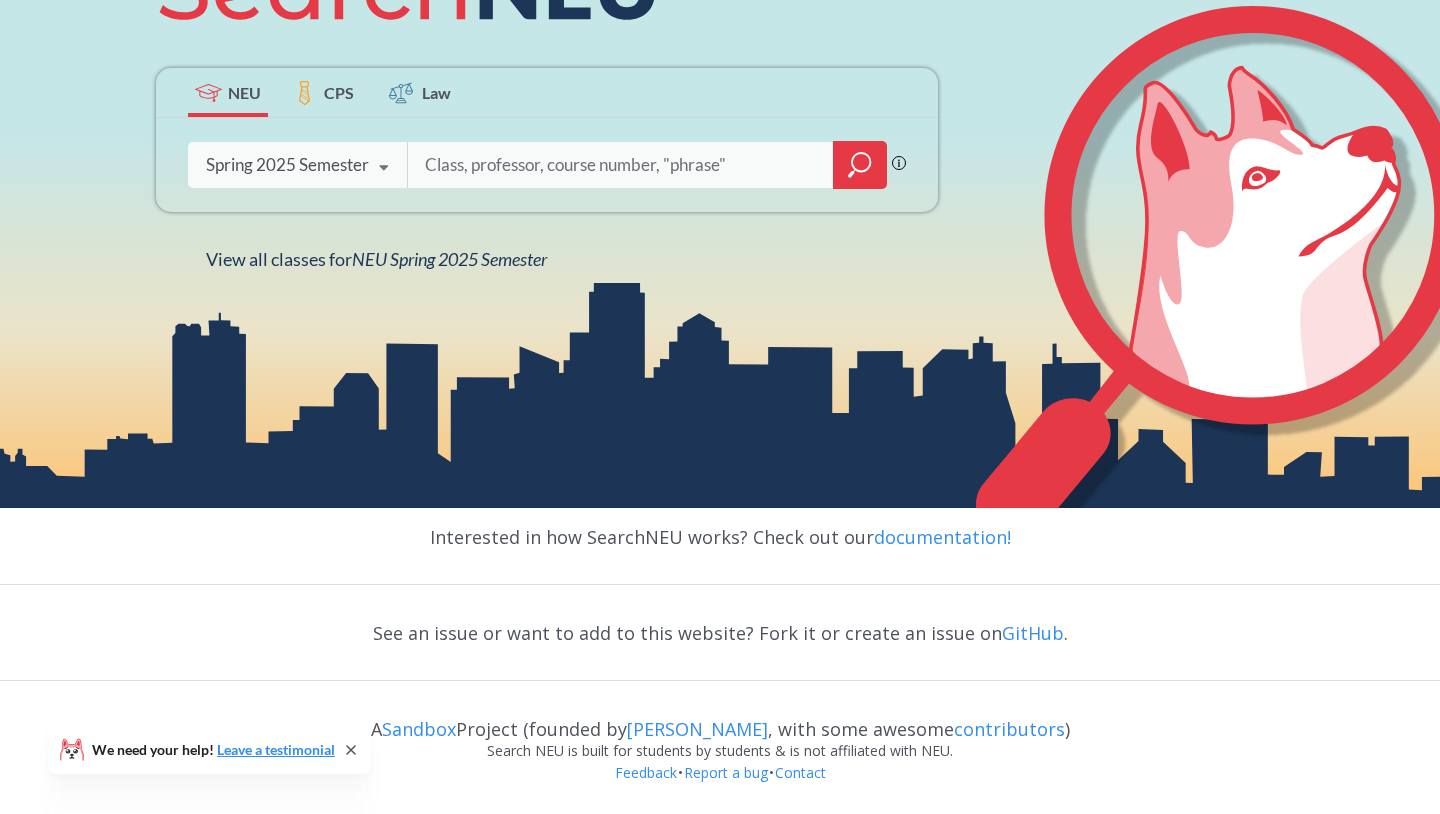 scroll, scrollTop: 0, scrollLeft: 0, axis: both 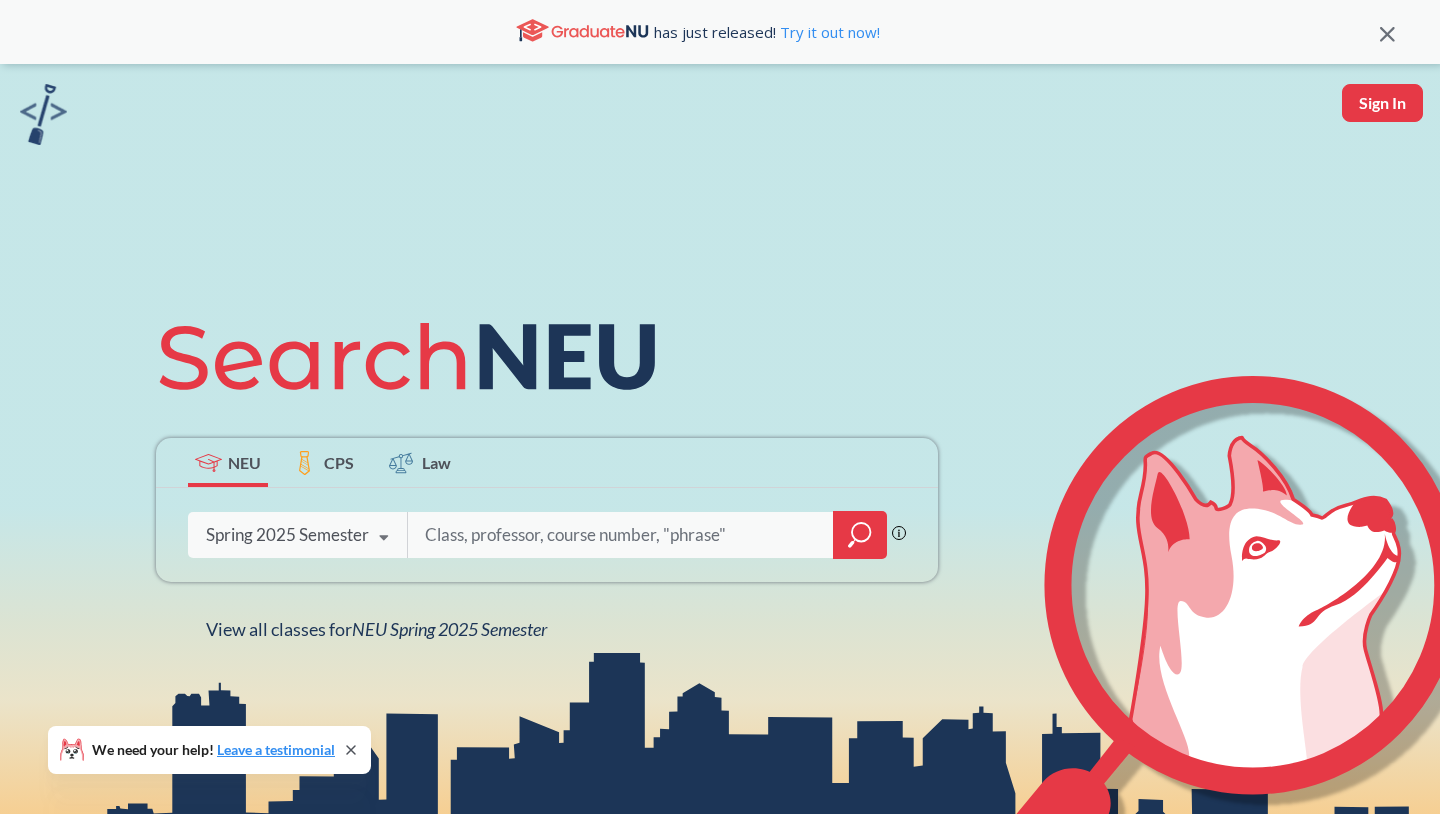 click on "Phrase search guarantees the exact search appears in the results. Ex. If you want the exact phrase "studio design" to appear in the search results, wrap it up in quotes. Spring 2025 Semester Fall 2025 Semester Summer 2 2025 Semester Summer Full 2025 Semester Summer 1 2025 Semester Spring 2025 Semester Fall 2024 Semester Summer 2 2024 Semester Summer Full 2024 Semester Summer 1 2024 Semester Spring 2024 Semester Fall 2023 Semester Summer 2 2023 Semester Summer Full 2023 Semester Summer 1 2023 Semester Spring 2023 Semester Fall 2022 Semester Summer 2 2022 Semester Summer Full 2022 Semester Summer 1 2022 Semester Spring 2022 Semester Fall 2021 Semester Summer 2 2021 Semester Summer Full 2021 Semester Summer 1 2021 Semester Spring 2021 Semester Fall 2020 Semester Summer 2 2020 Semester Summer Full 2020 Semester Summer 1 2020 Semester Spring 2020 Semester Fall 2019 Semester" at bounding box center [547, 535] 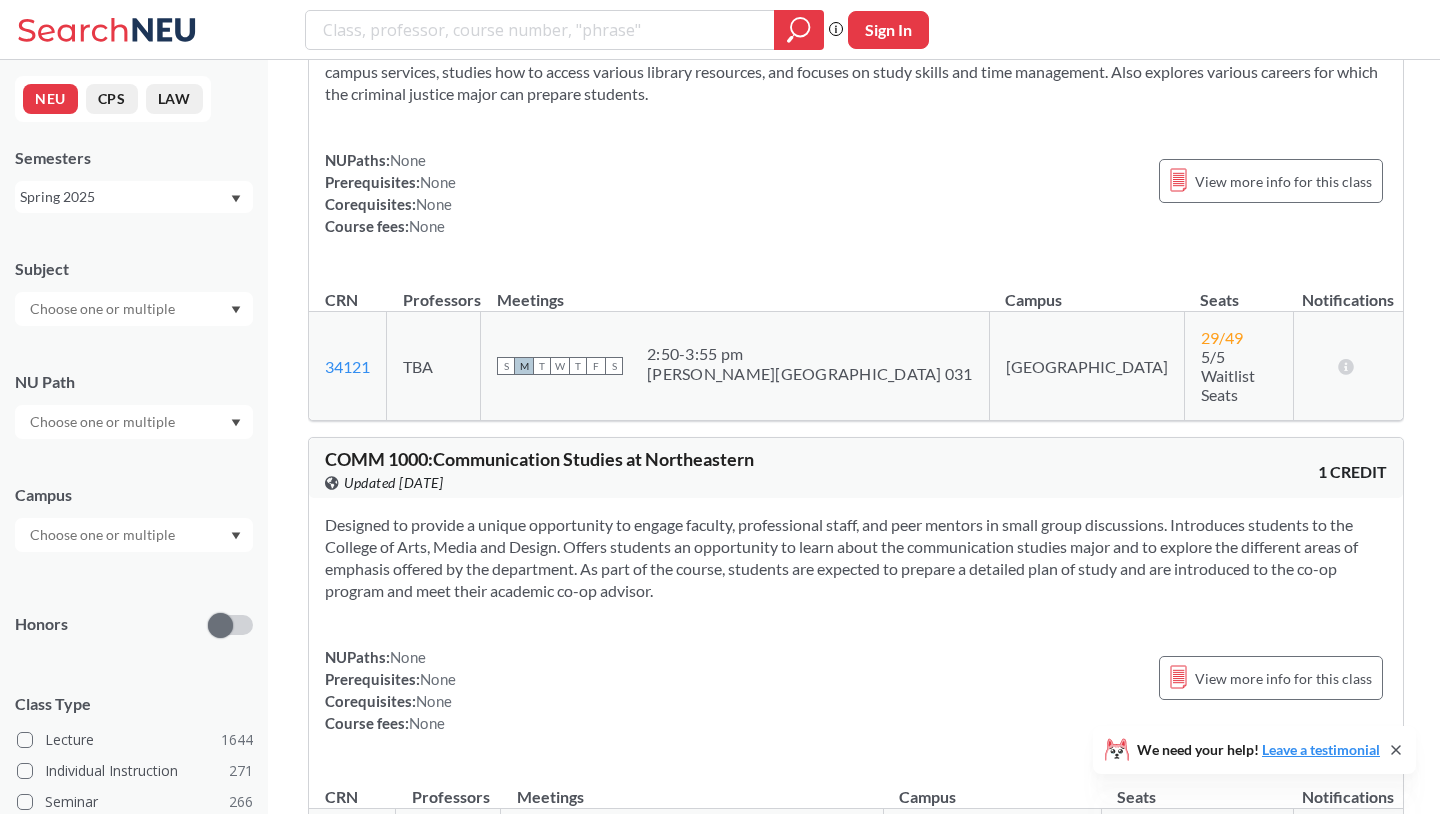 scroll, scrollTop: 296, scrollLeft: 0, axis: vertical 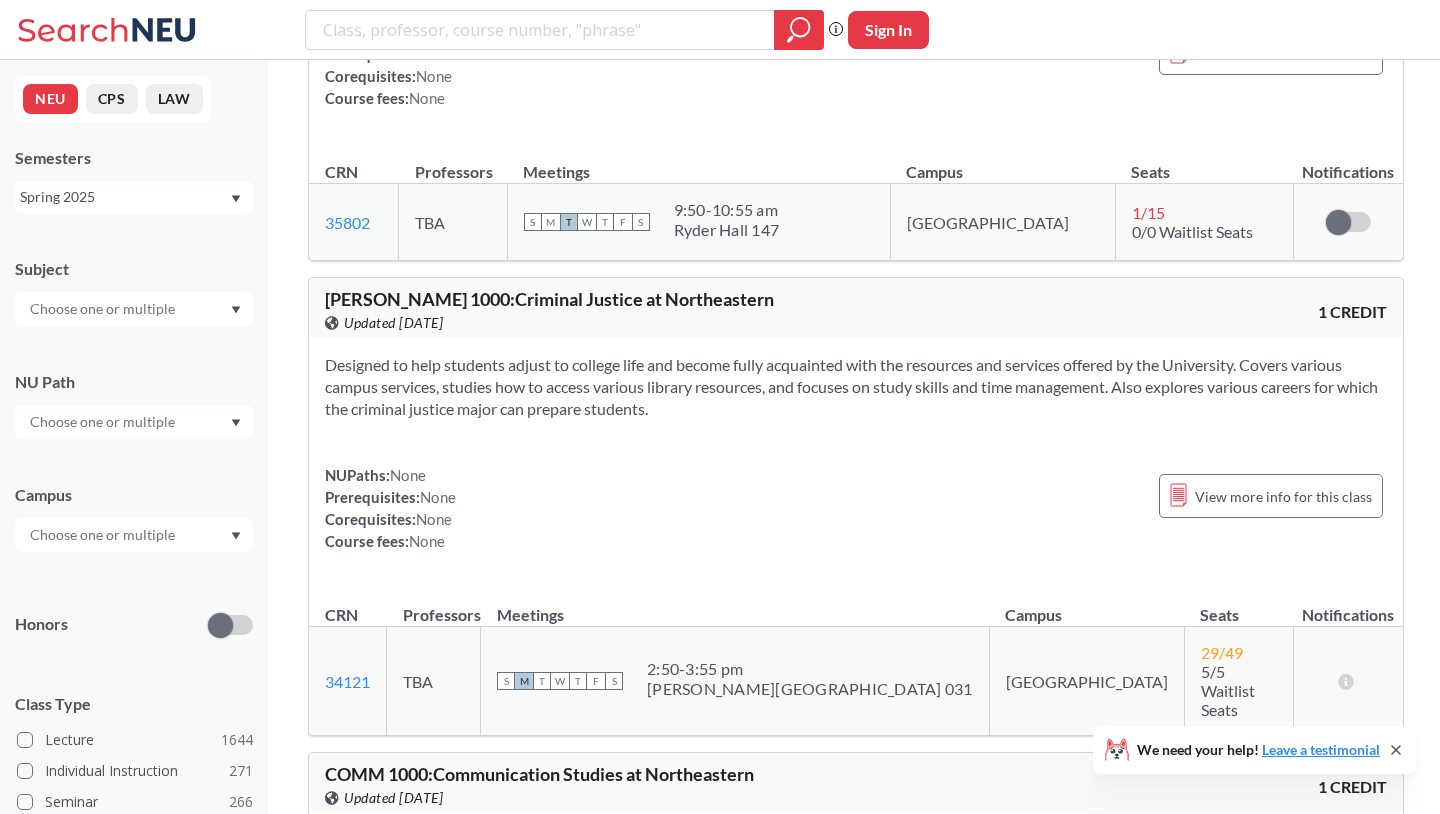 click on "Subject" at bounding box center (134, 282) 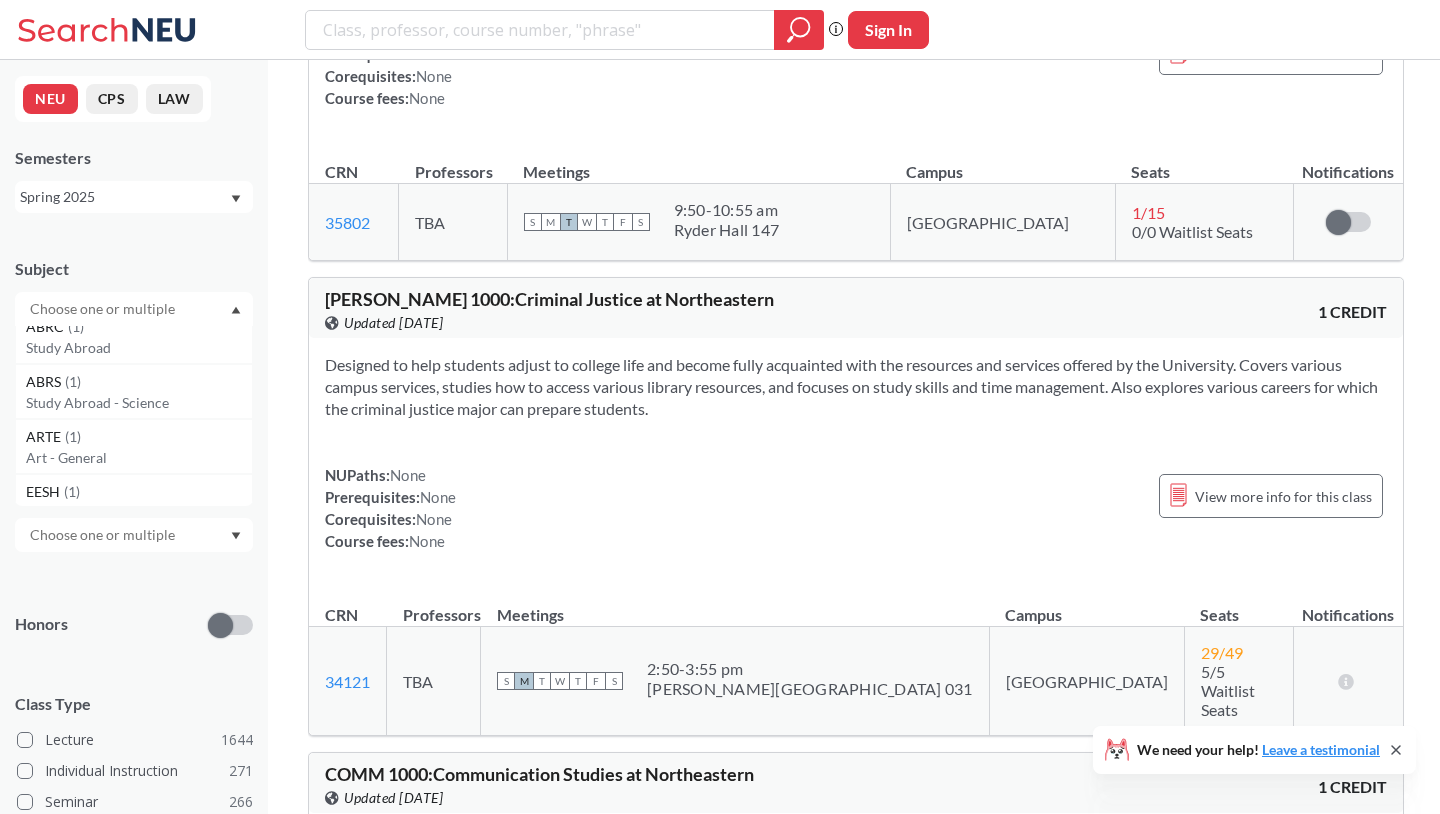 scroll, scrollTop: 7371, scrollLeft: 0, axis: vertical 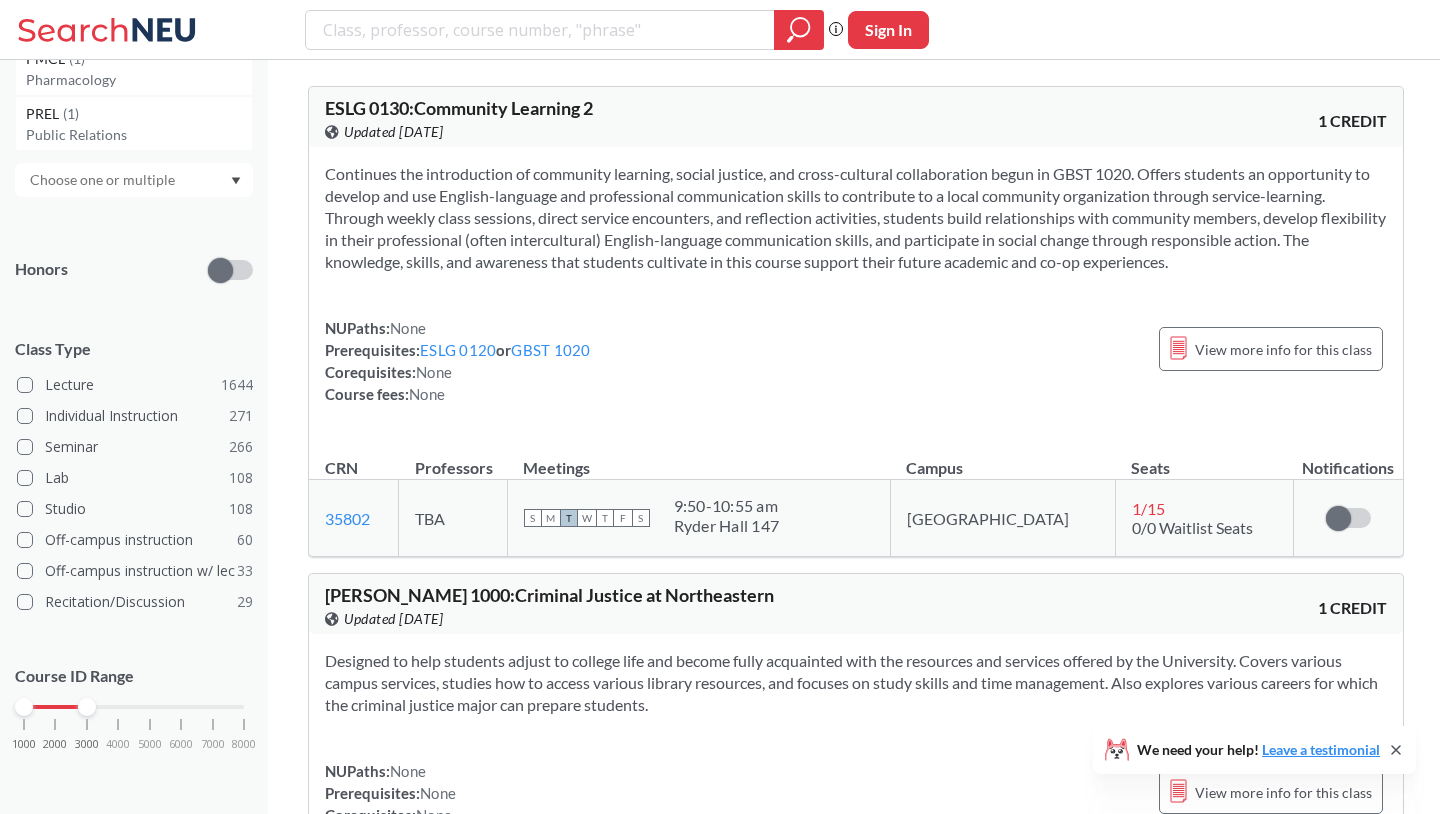 drag, startPoint x: 238, startPoint y: 706, endPoint x: 85, endPoint y: 698, distance: 153.20901 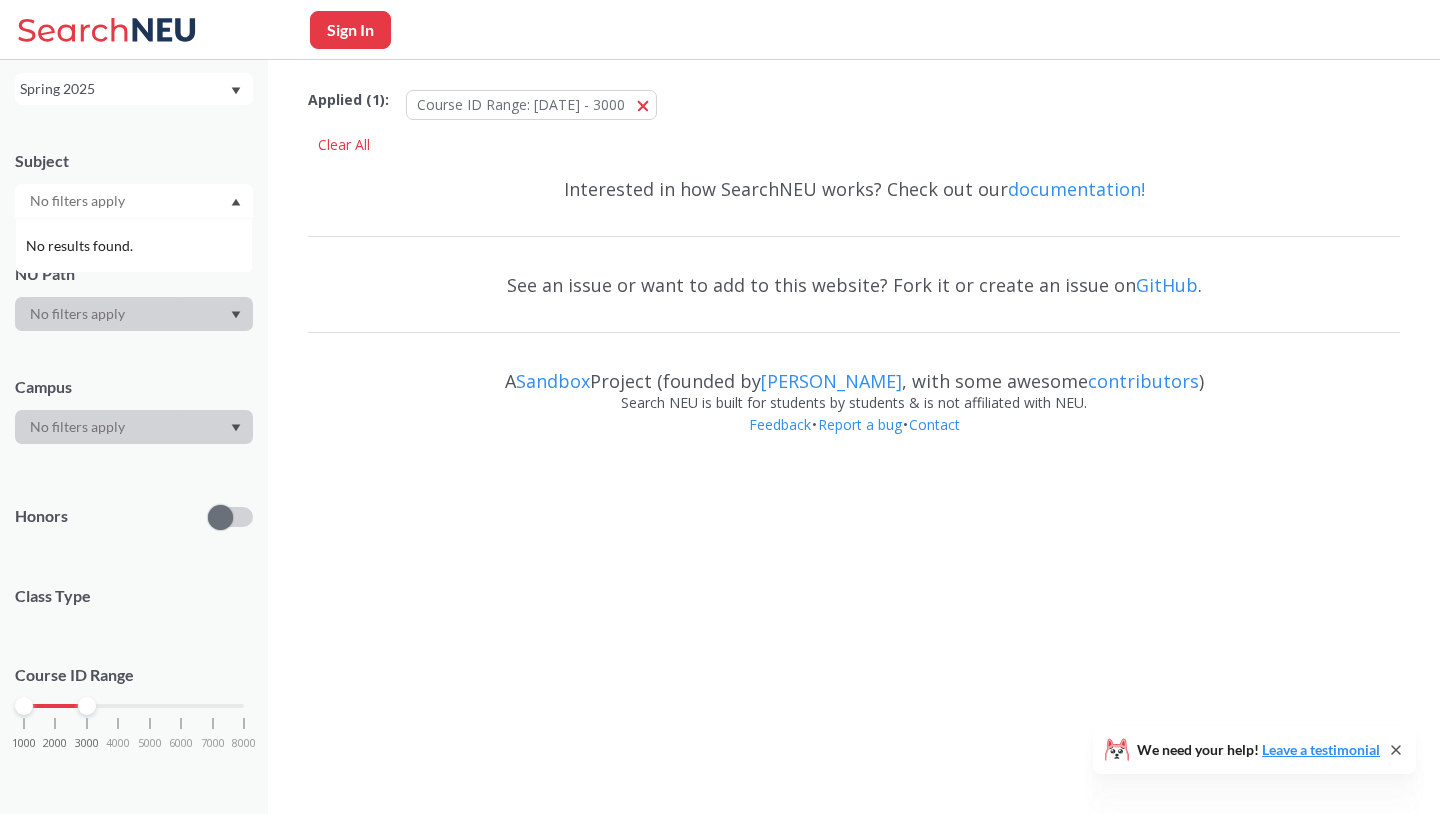 scroll, scrollTop: 0, scrollLeft: 0, axis: both 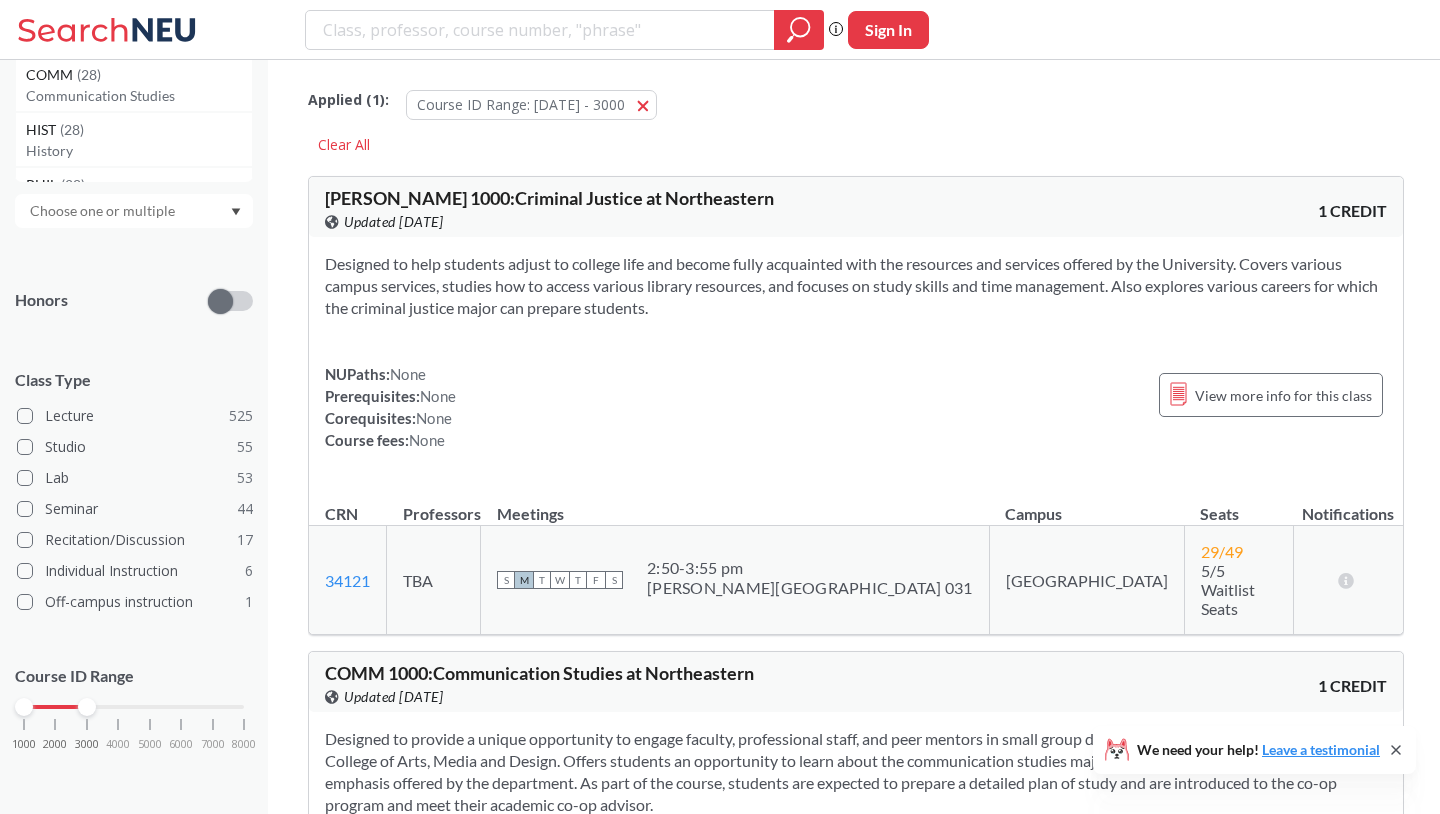 click at bounding box center (104, 211) 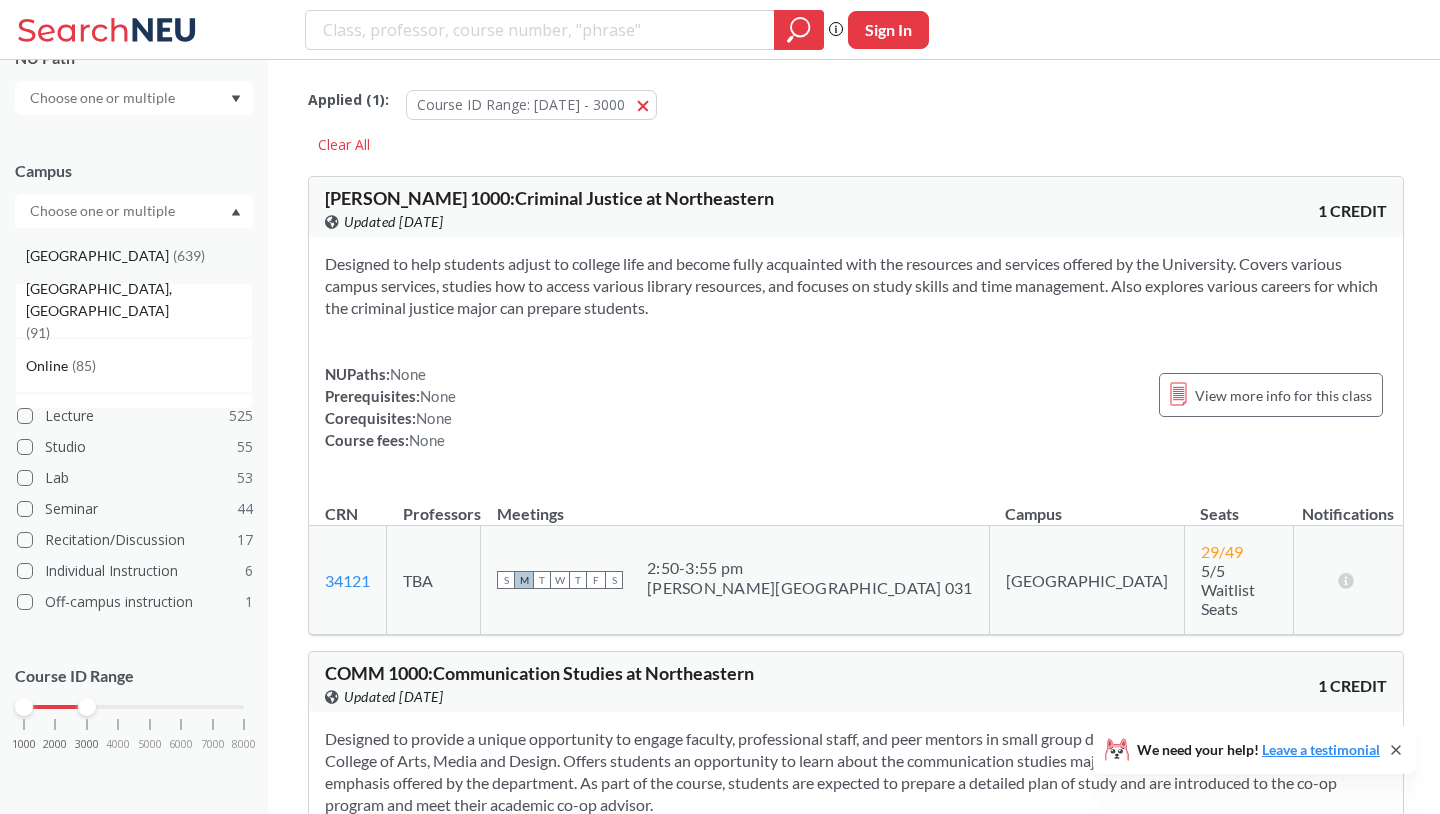 click on "[GEOGRAPHIC_DATA] ( 639 )" at bounding box center (139, 256) 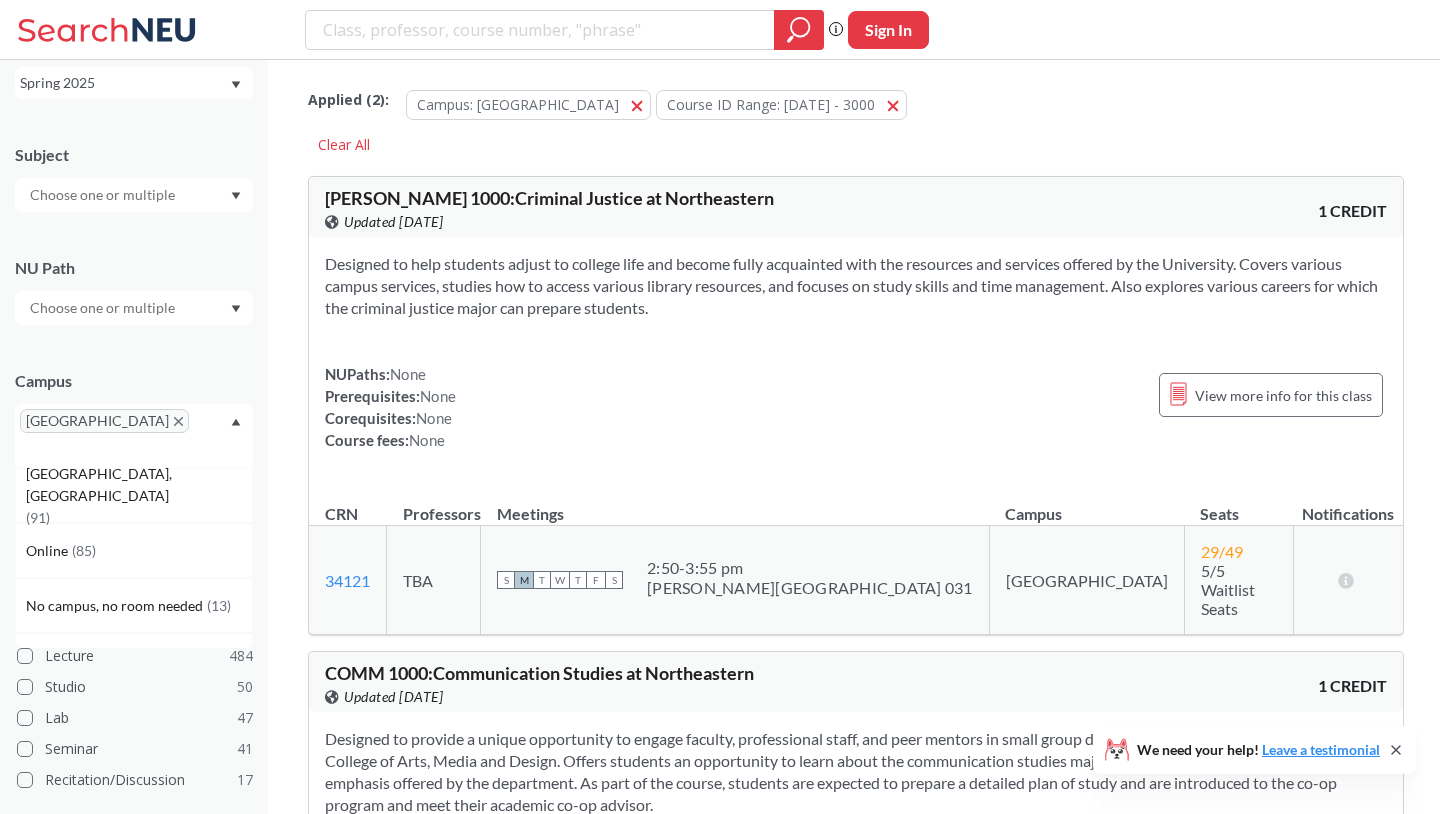 scroll, scrollTop: 269, scrollLeft: 0, axis: vertical 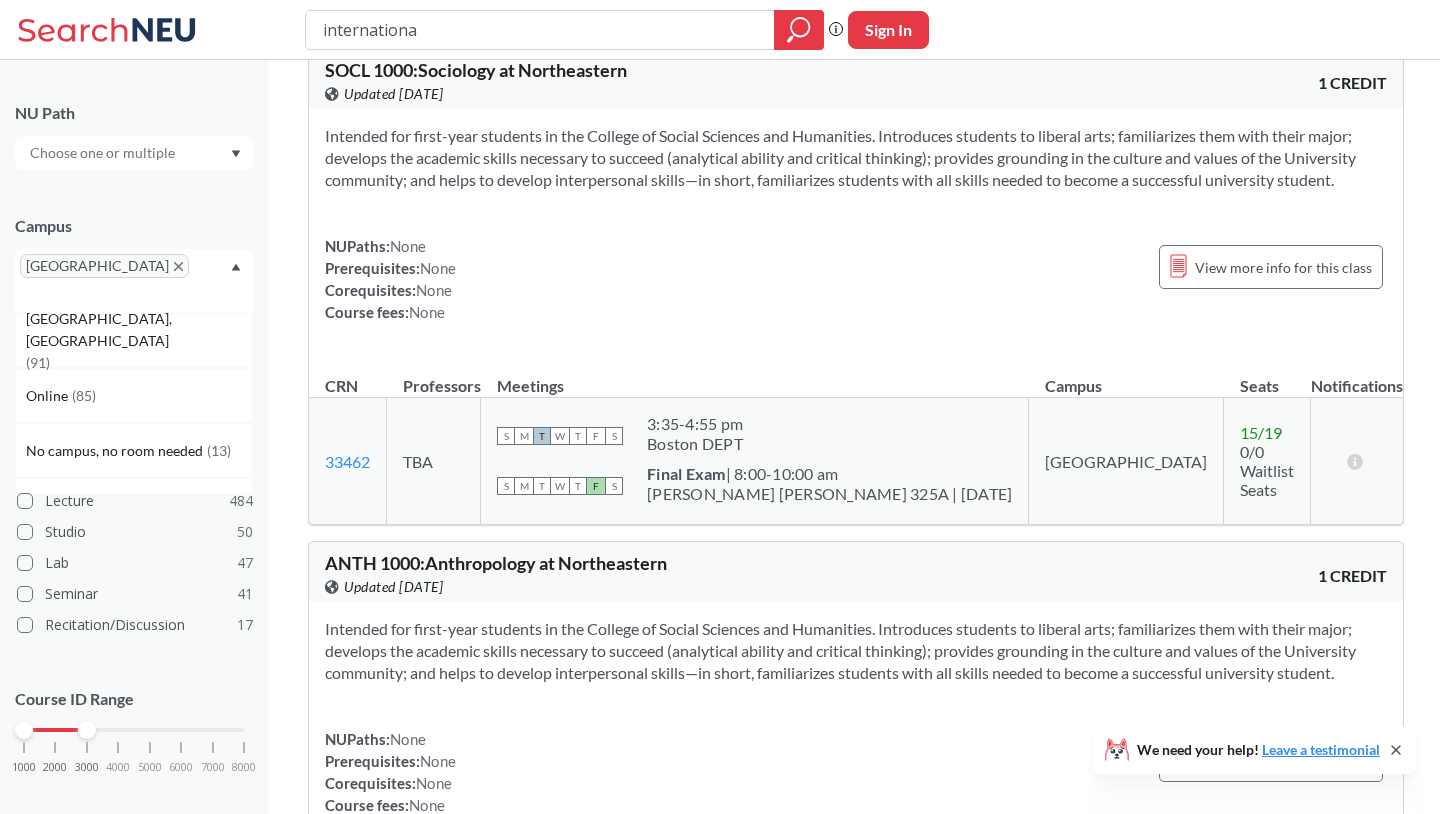 type on "international" 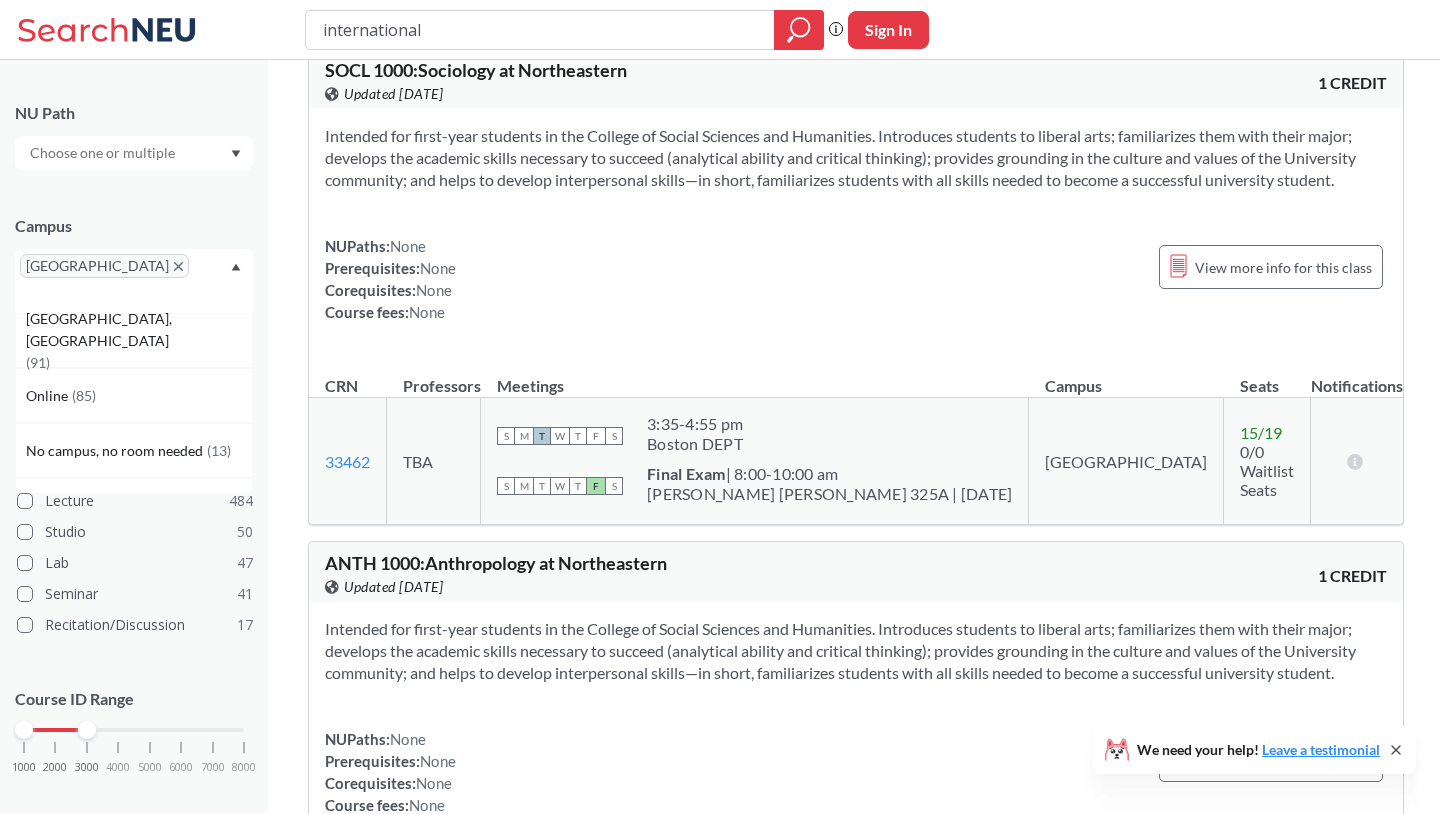 scroll, scrollTop: 0, scrollLeft: 0, axis: both 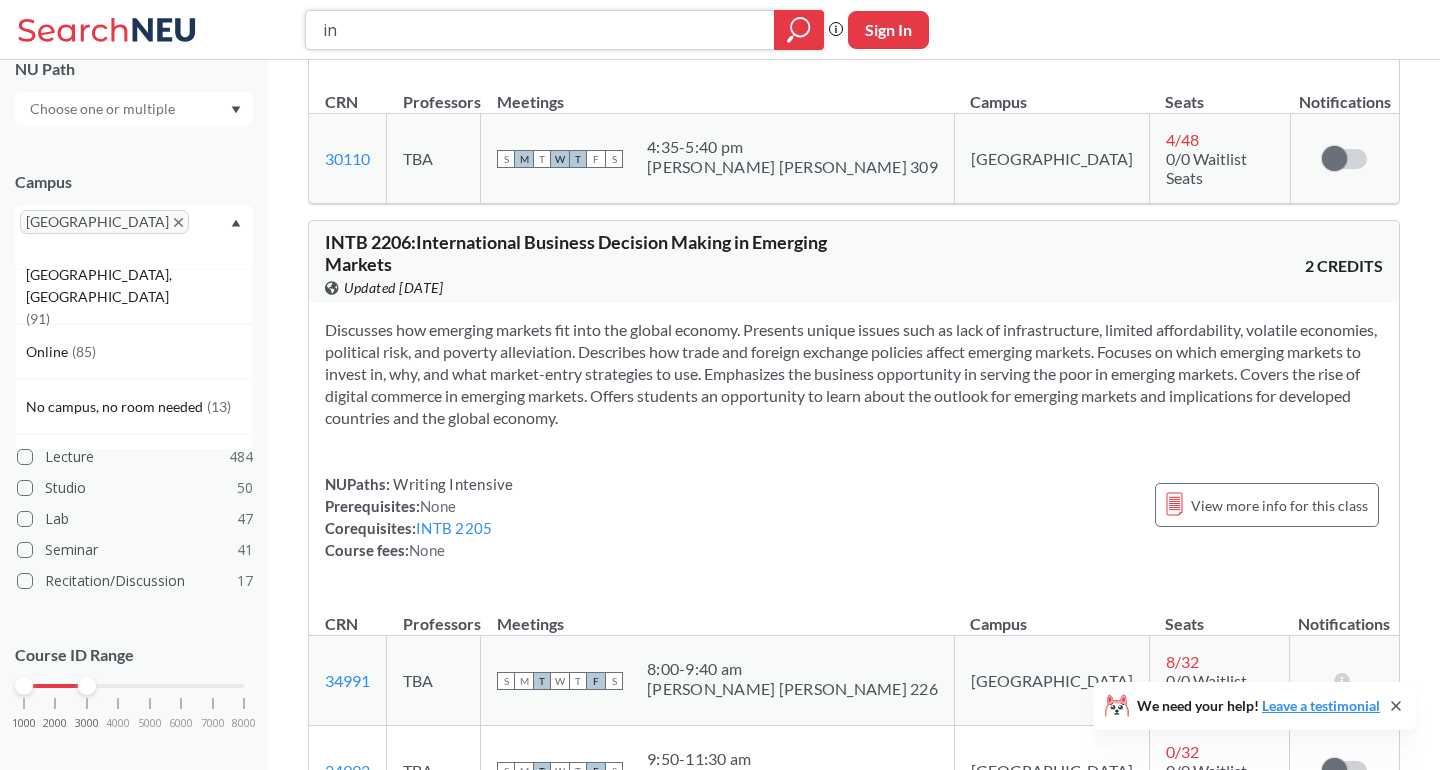 type on "i" 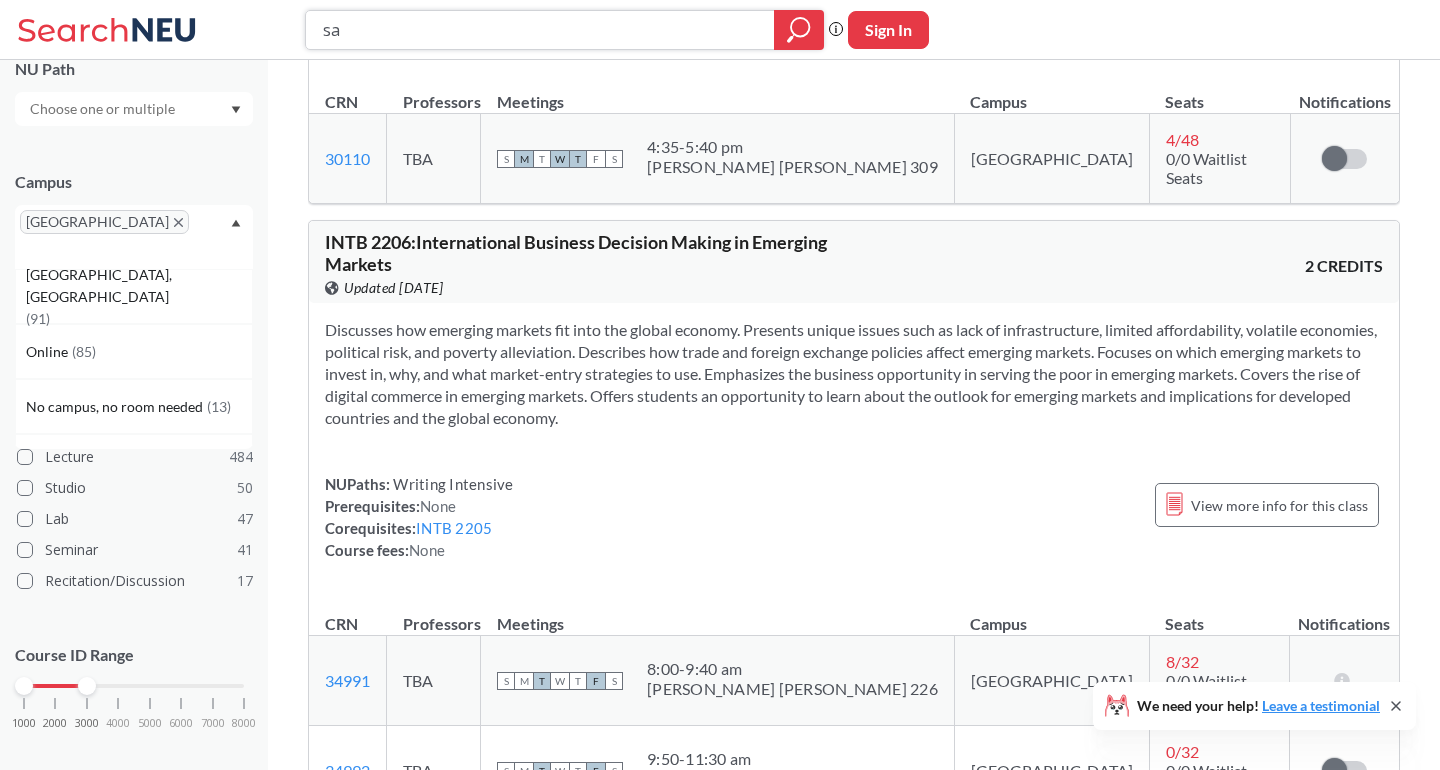 type on "s" 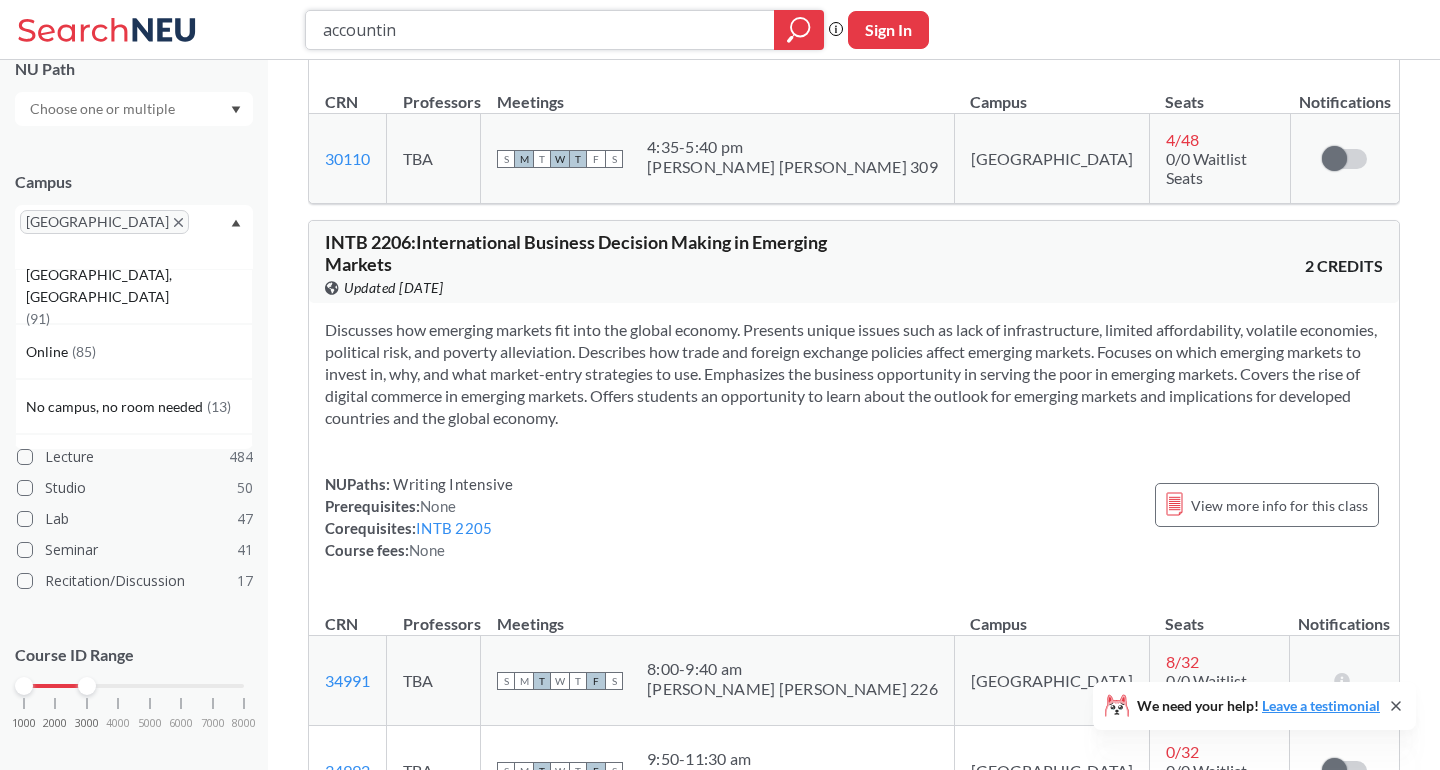 type on "accounting" 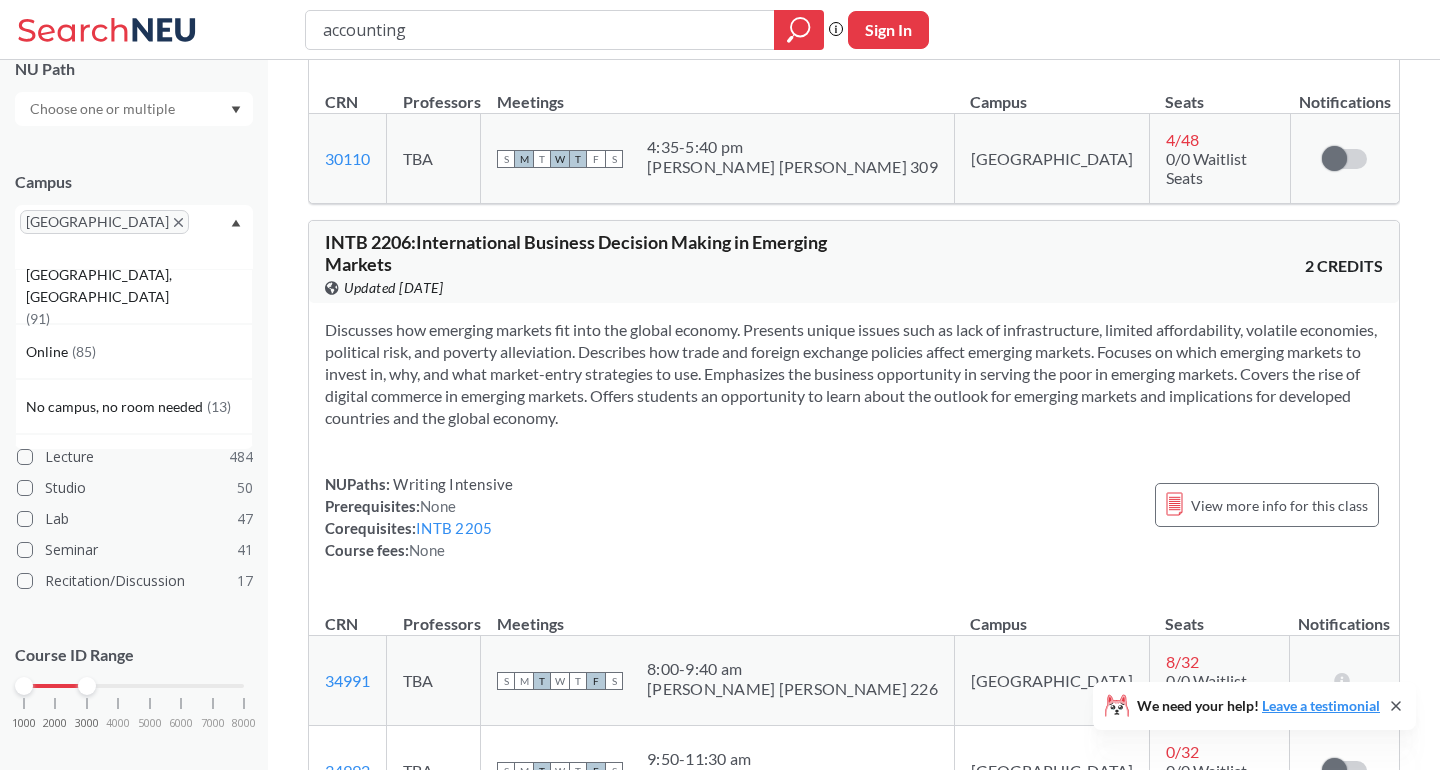 scroll, scrollTop: 0, scrollLeft: 0, axis: both 